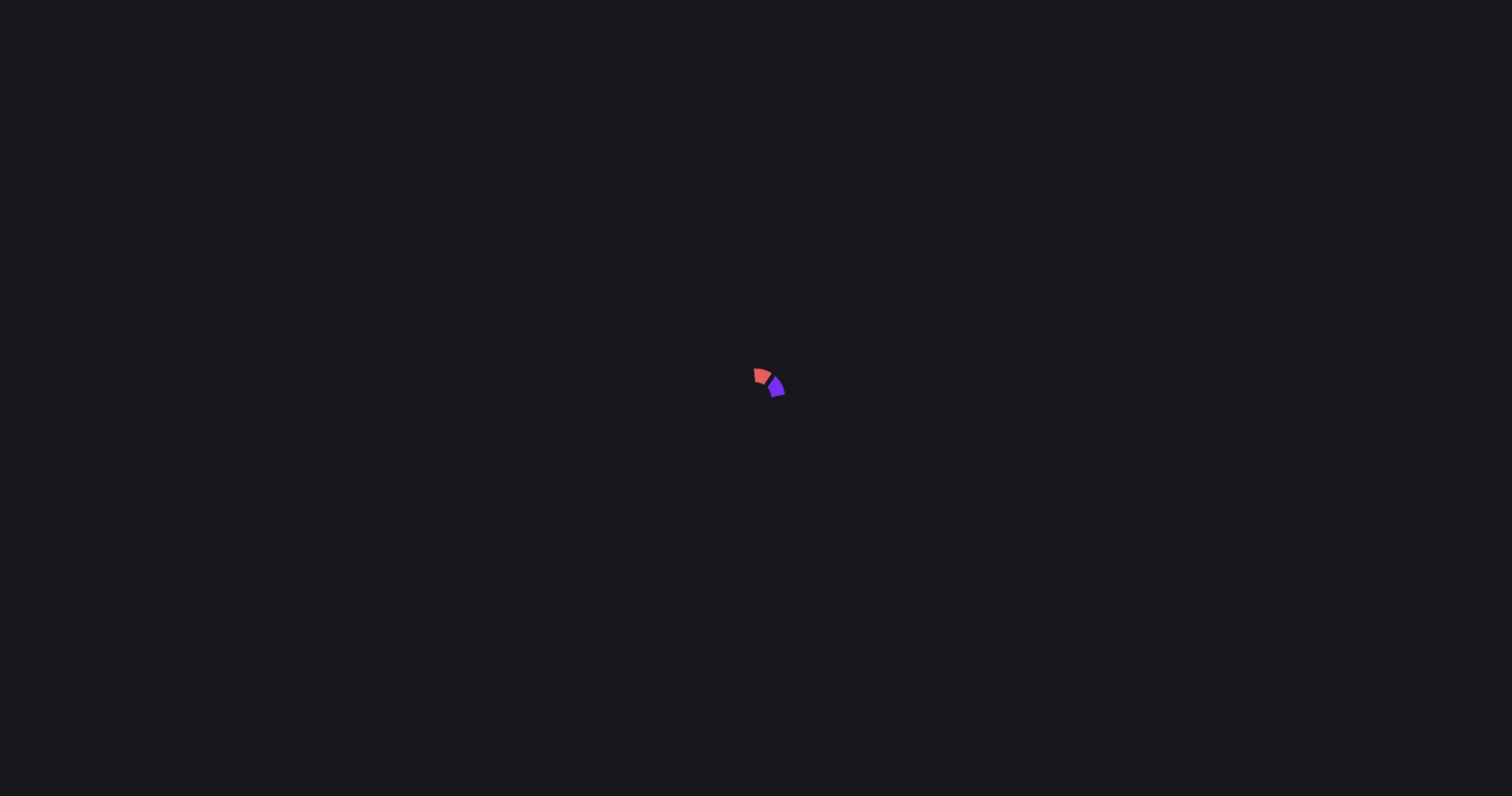 scroll, scrollTop: 0, scrollLeft: 0, axis: both 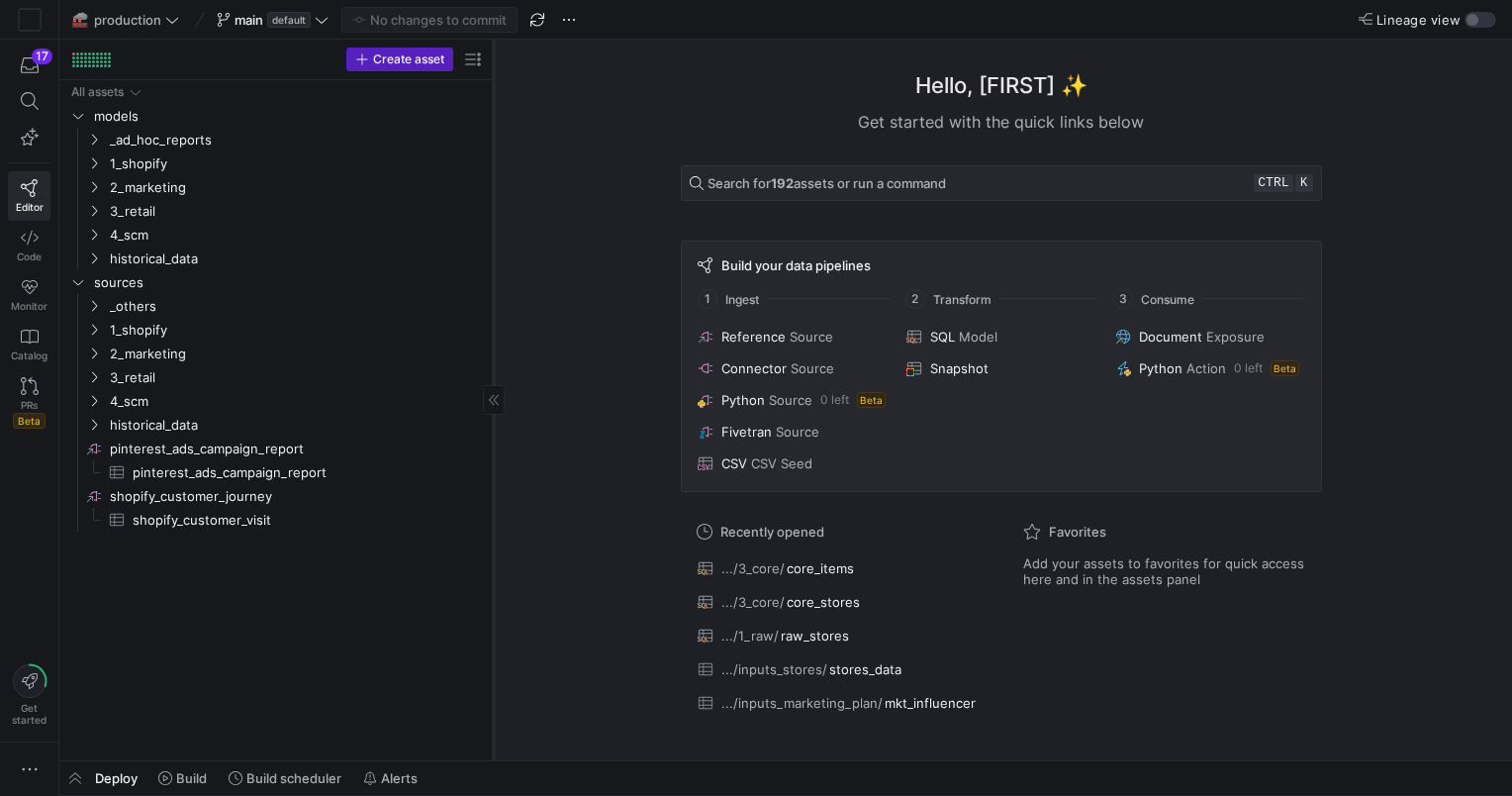 drag, startPoint x: 336, startPoint y: 356, endPoint x: 491, endPoint y: 353, distance: 155.02903 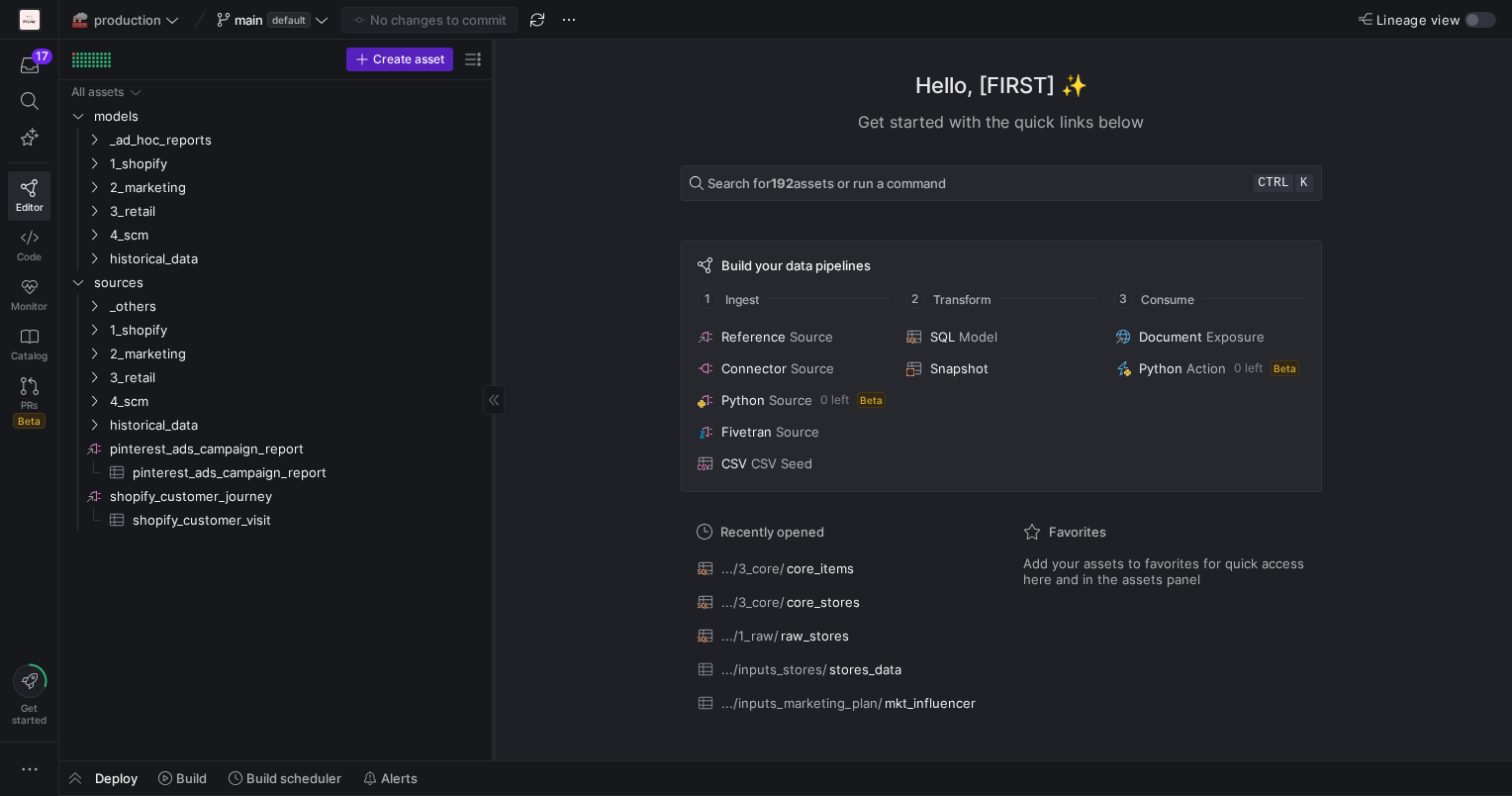 click at bounding box center [493, 400] 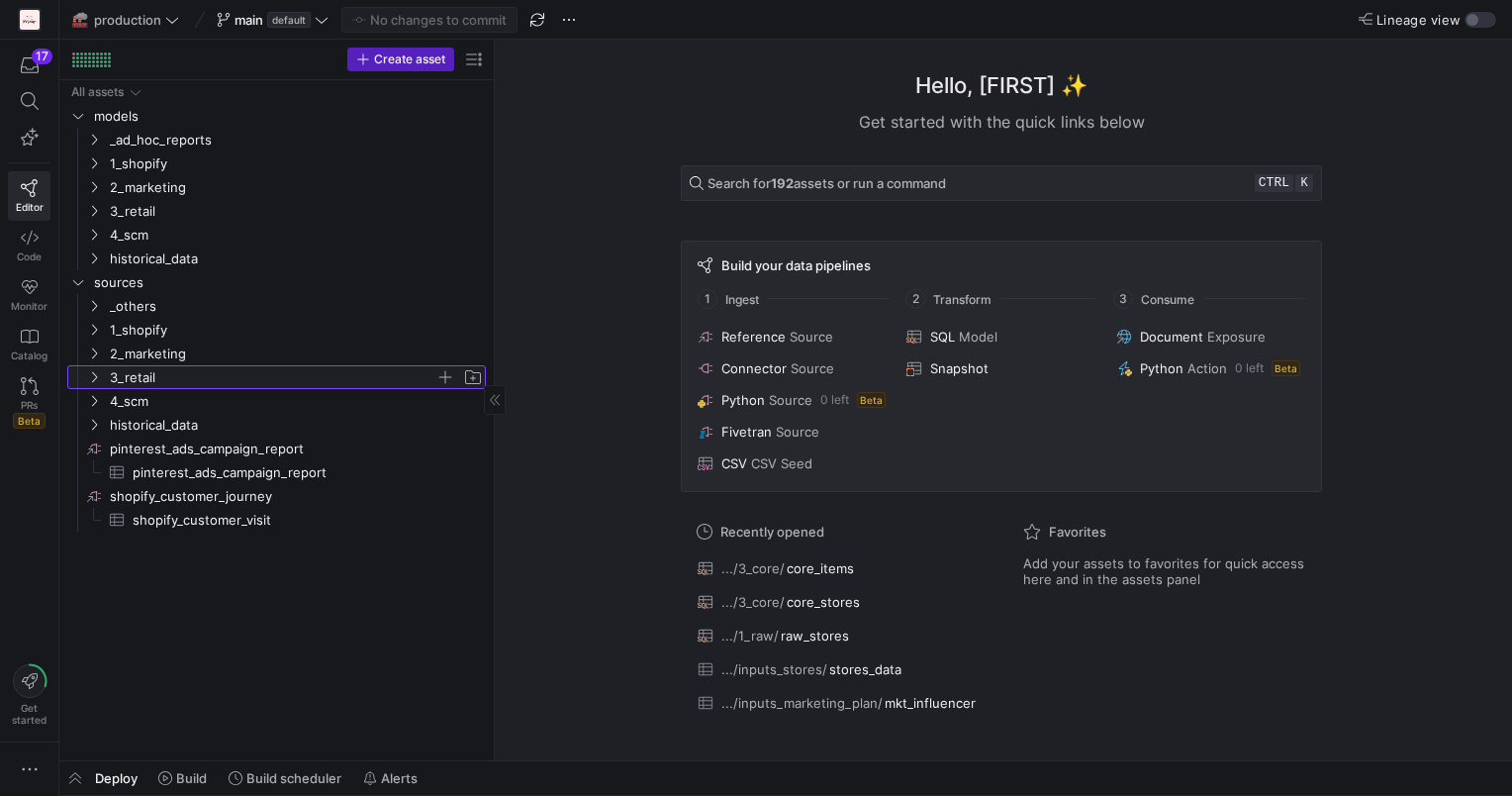 click at bounding box center [94, 377] 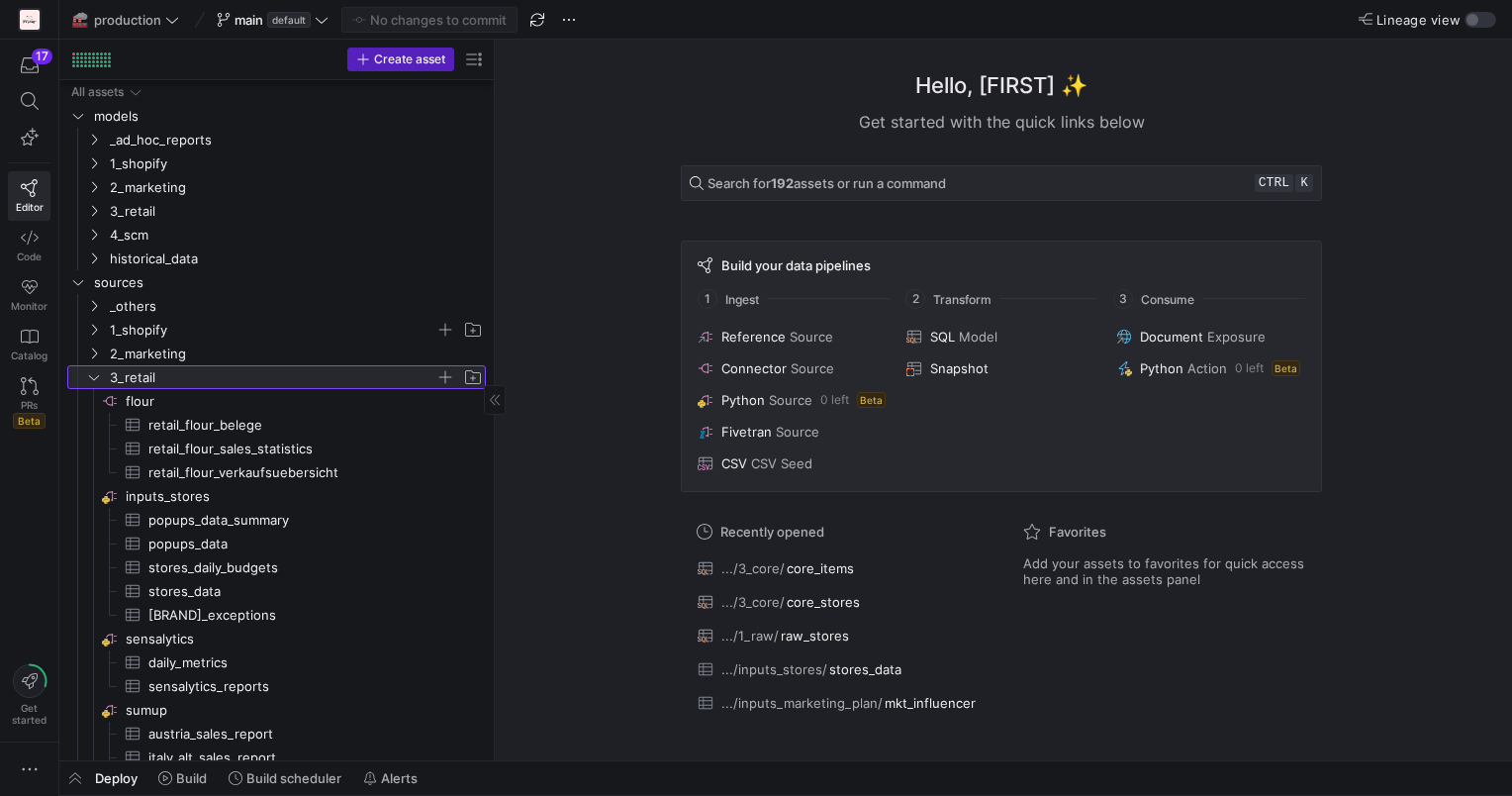 scroll, scrollTop: 63, scrollLeft: 0, axis: vertical 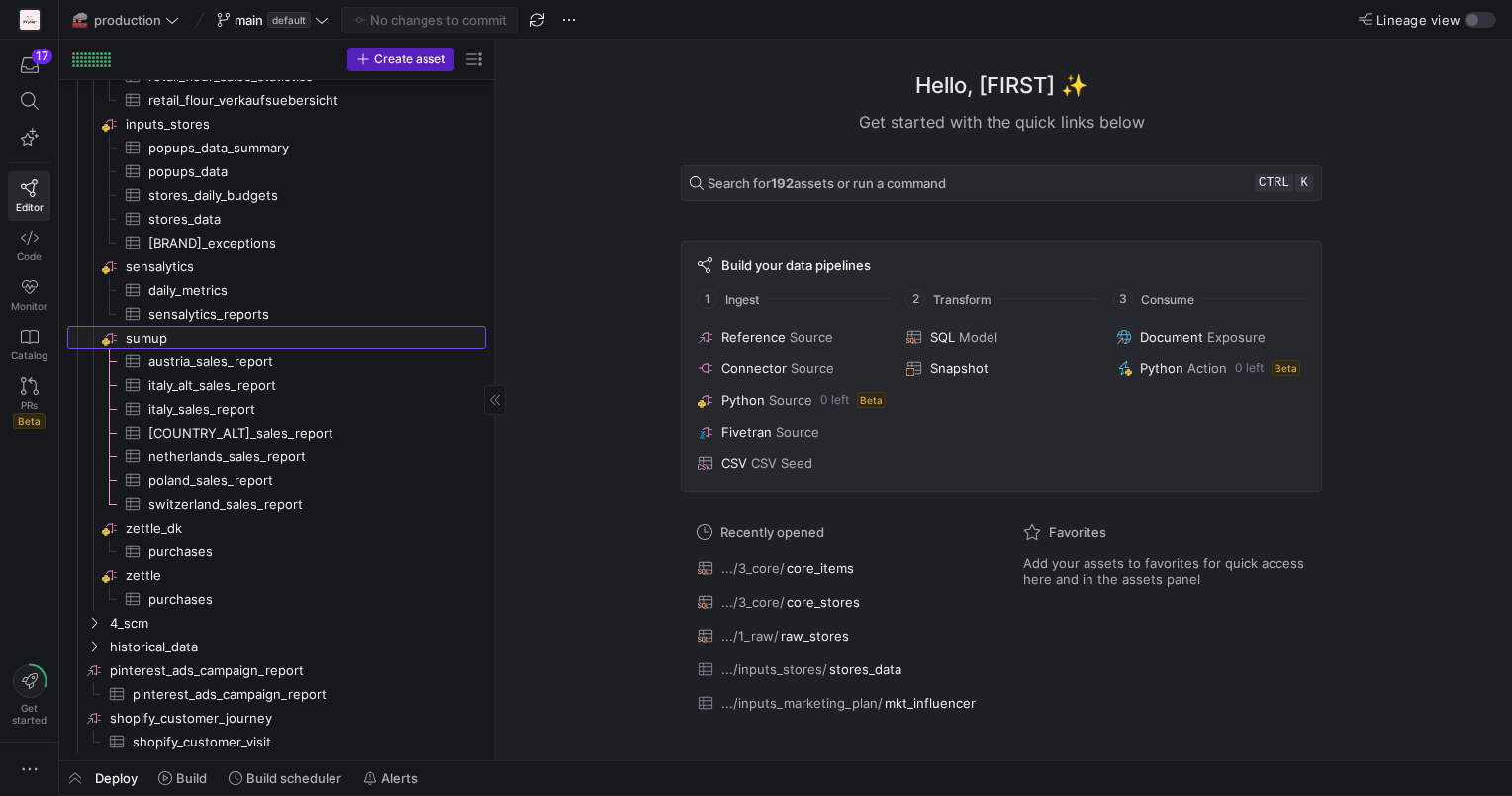 click on "sumup" at bounding box center (304, 338) 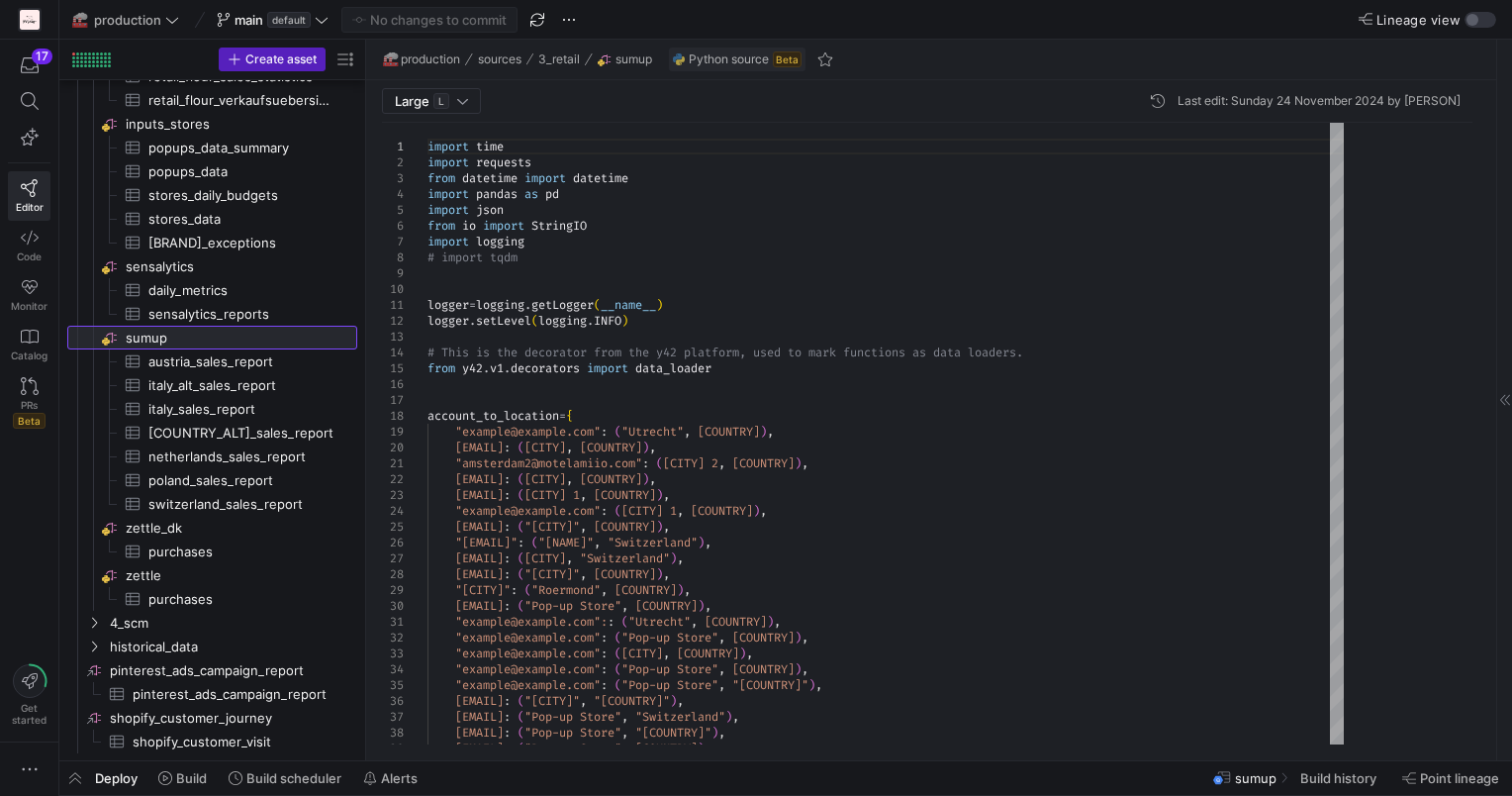 drag, startPoint x: 495, startPoint y: 279, endPoint x: 370, endPoint y: 285, distance: 125.14392 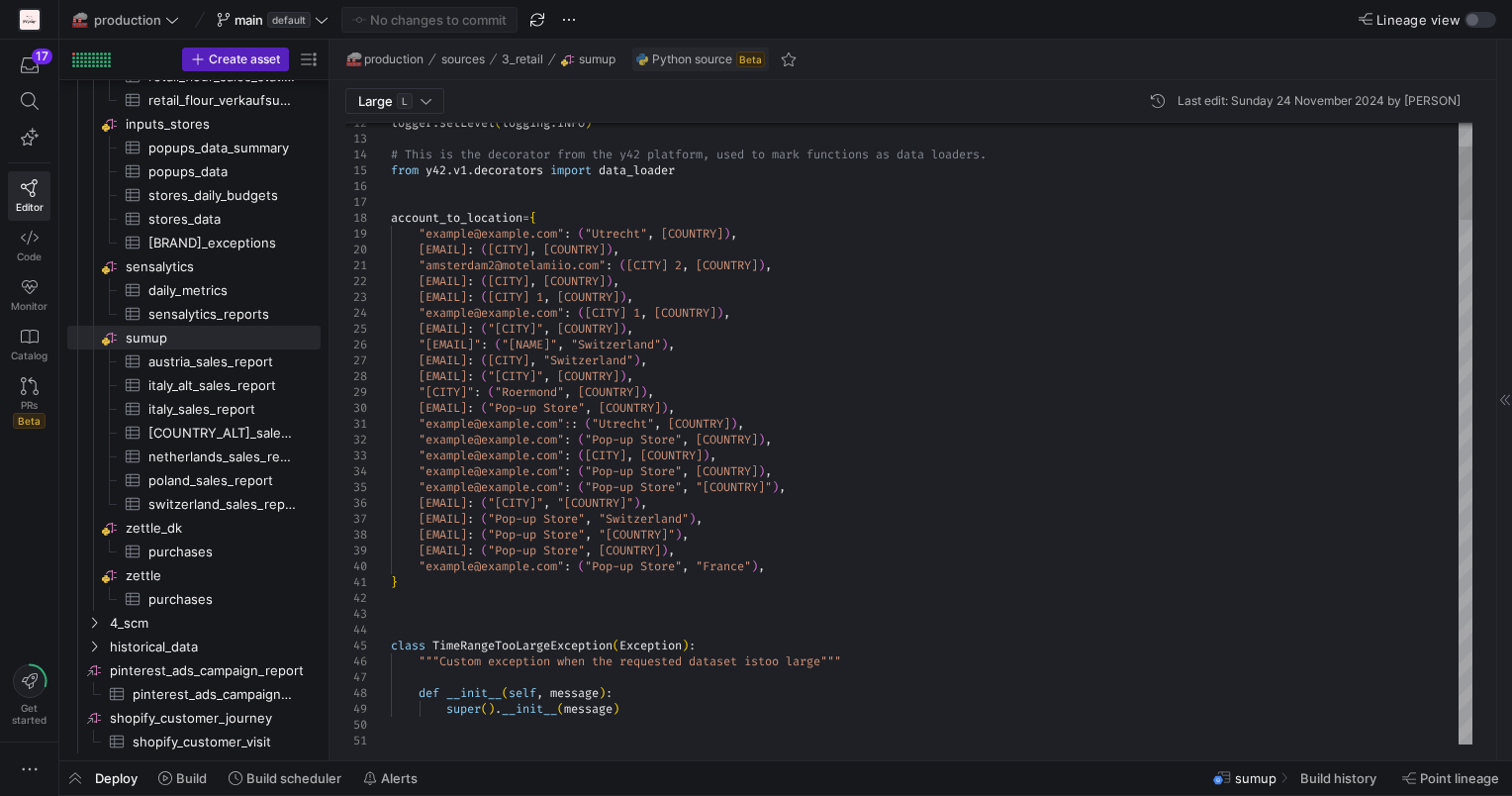 scroll, scrollTop: 0, scrollLeft: 0, axis: both 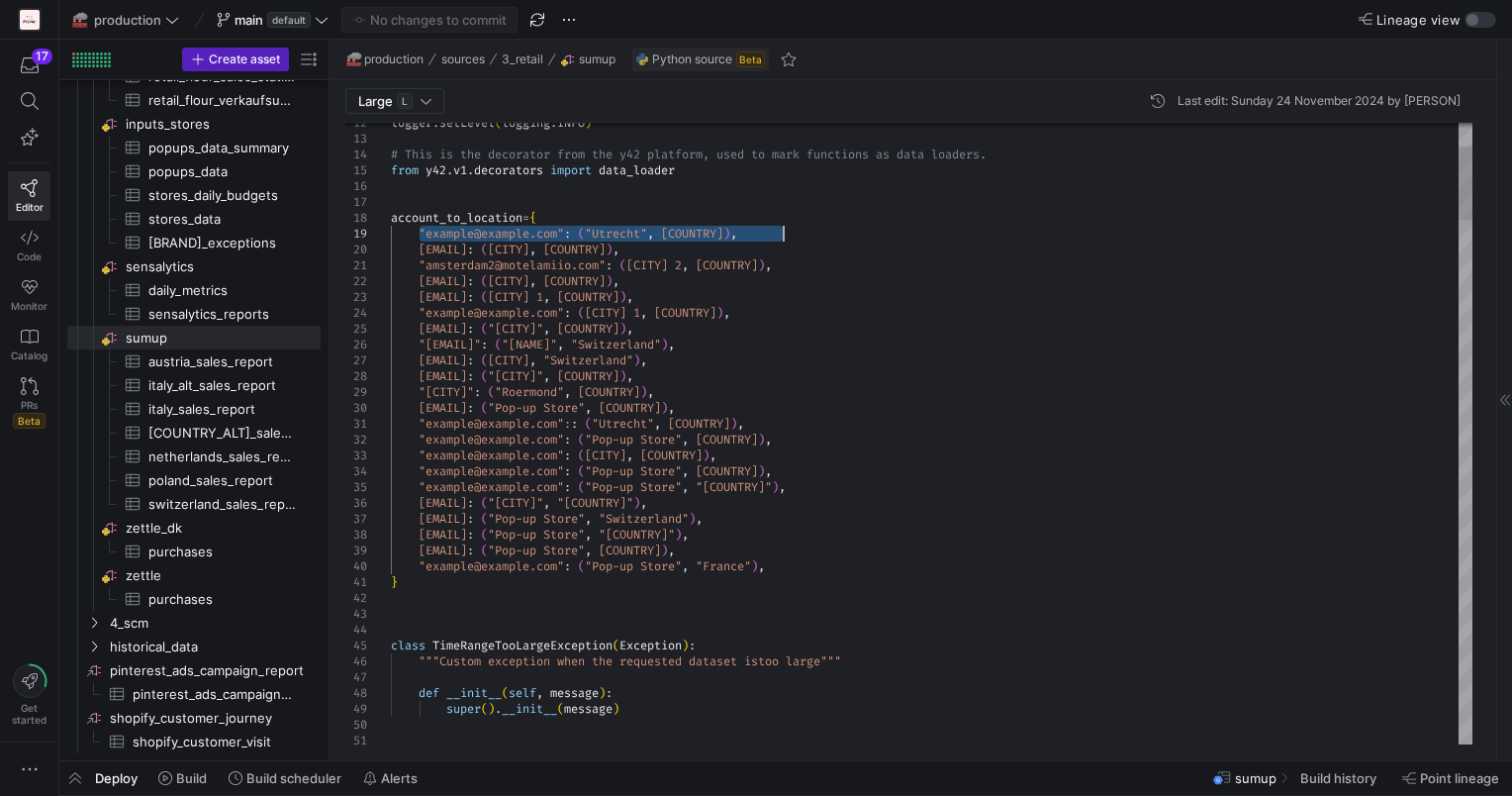 drag, startPoint x: 420, startPoint y: 232, endPoint x: 788, endPoint y: 240, distance: 368.087 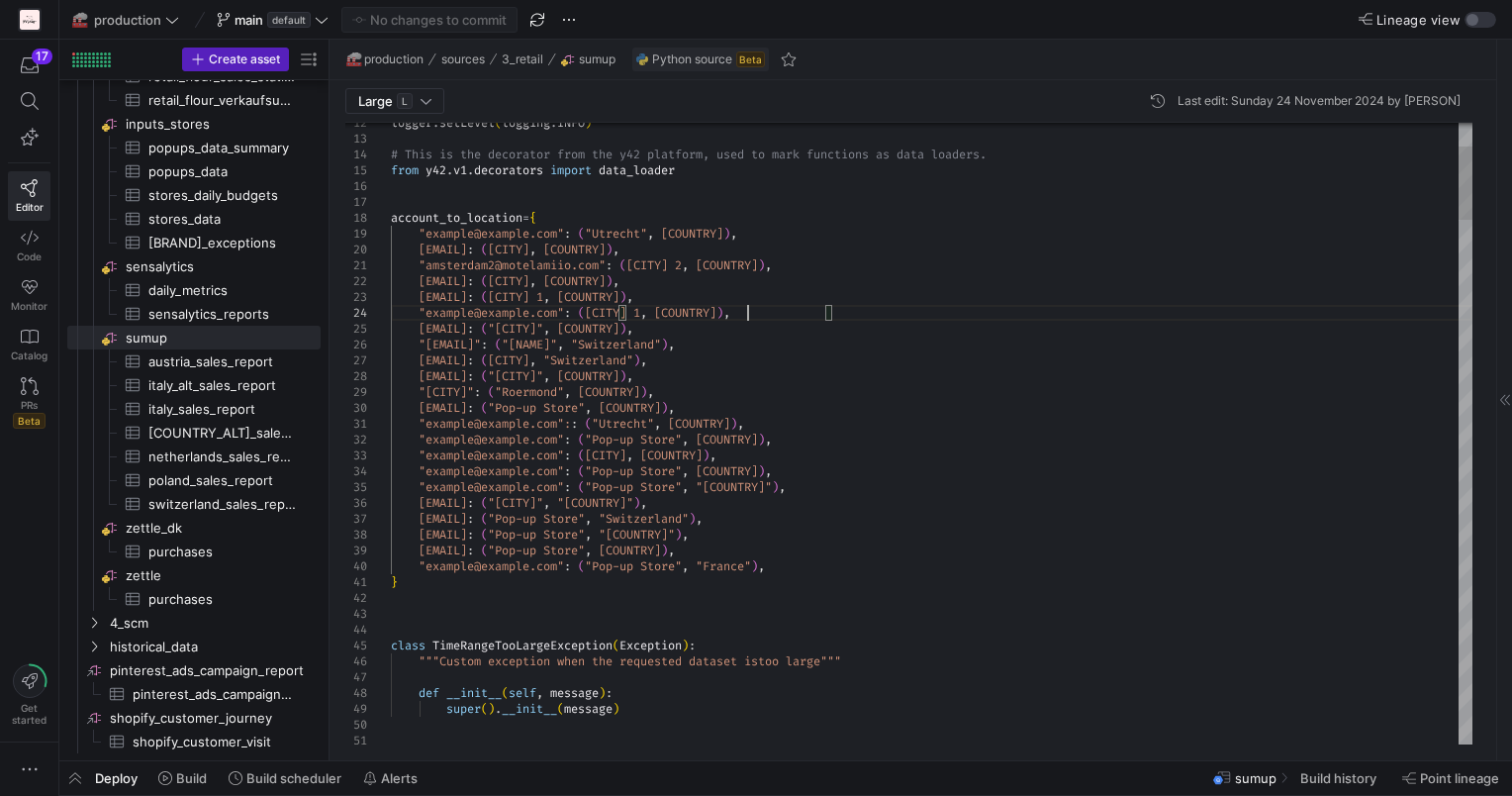 click on "account_to_location = {
"[EMAIL]": ("[CITY]", "Netherlands"),
"[EMAIL]": ("[CITY]", "Netherlands"),
"[EMAIL]": ("[CITY] 2", "Netherlands"),
"[EMAIL]": ("[CITY]", "Netherlands"),
"[EMAIL]": ("[CITY] 1", "Netherlands"),
"[EMAIL]": ("[CITY] 1", "Netherlands"),
"[EMAIL]": ("[CITY]", "Netherlands"),
"[EMAIL]": ("[CITY]", "Switzerland"),
"[EMAIL]": ("[CITY]", "Switzerland"),
"[EMAIL]": ("[CITY]", "Netherlands"),
"[EMAIL]": ("[CITY]", "Netherlands")
}" at bounding box center (931, 2543) 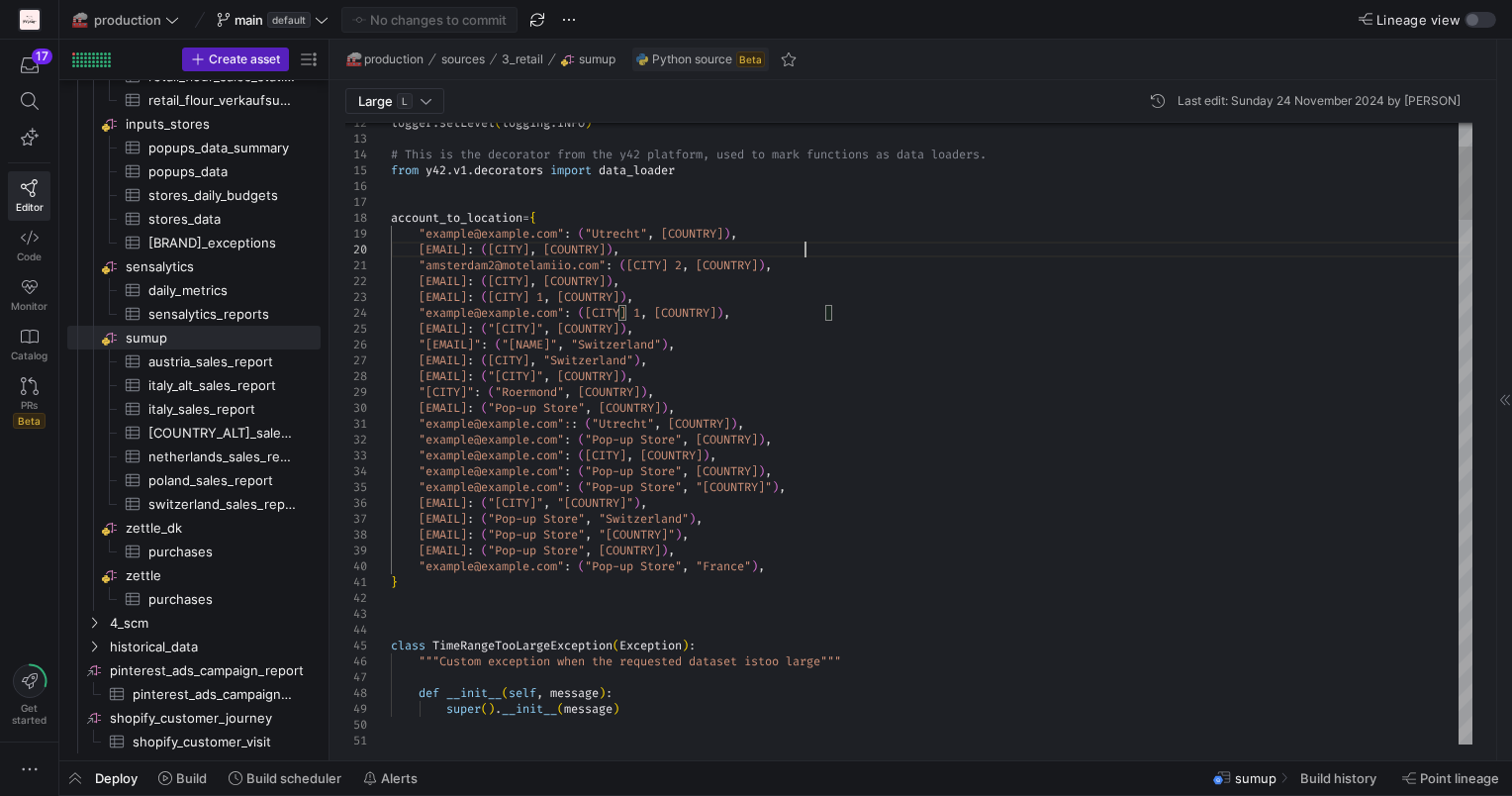 click on "account_to_location = {
"[EMAIL]": ("[CITY]", "Netherlands"),
"[EMAIL]": ("[CITY]", "Netherlands"),
"[EMAIL]": ("[CITY] 2", "Netherlands"),
"[EMAIL]": ("[CITY]", "Netherlands"),
"[EMAIL]": ("[CITY] 1", "Netherlands"),
"[EMAIL]": ("[CITY] 1", "Netherlands"),
"[EMAIL]": ("[CITY]", "Netherlands"),
"[EMAIL]": ("[CITY]", "Switzerland"),
"[EMAIL]": ("[CITY]", "Switzerland"),
"[EMAIL]": ("[CITY]", "Netherlands"),
"[EMAIL]": ("[CITY]", "Netherlands")
}" at bounding box center [931, 2543] 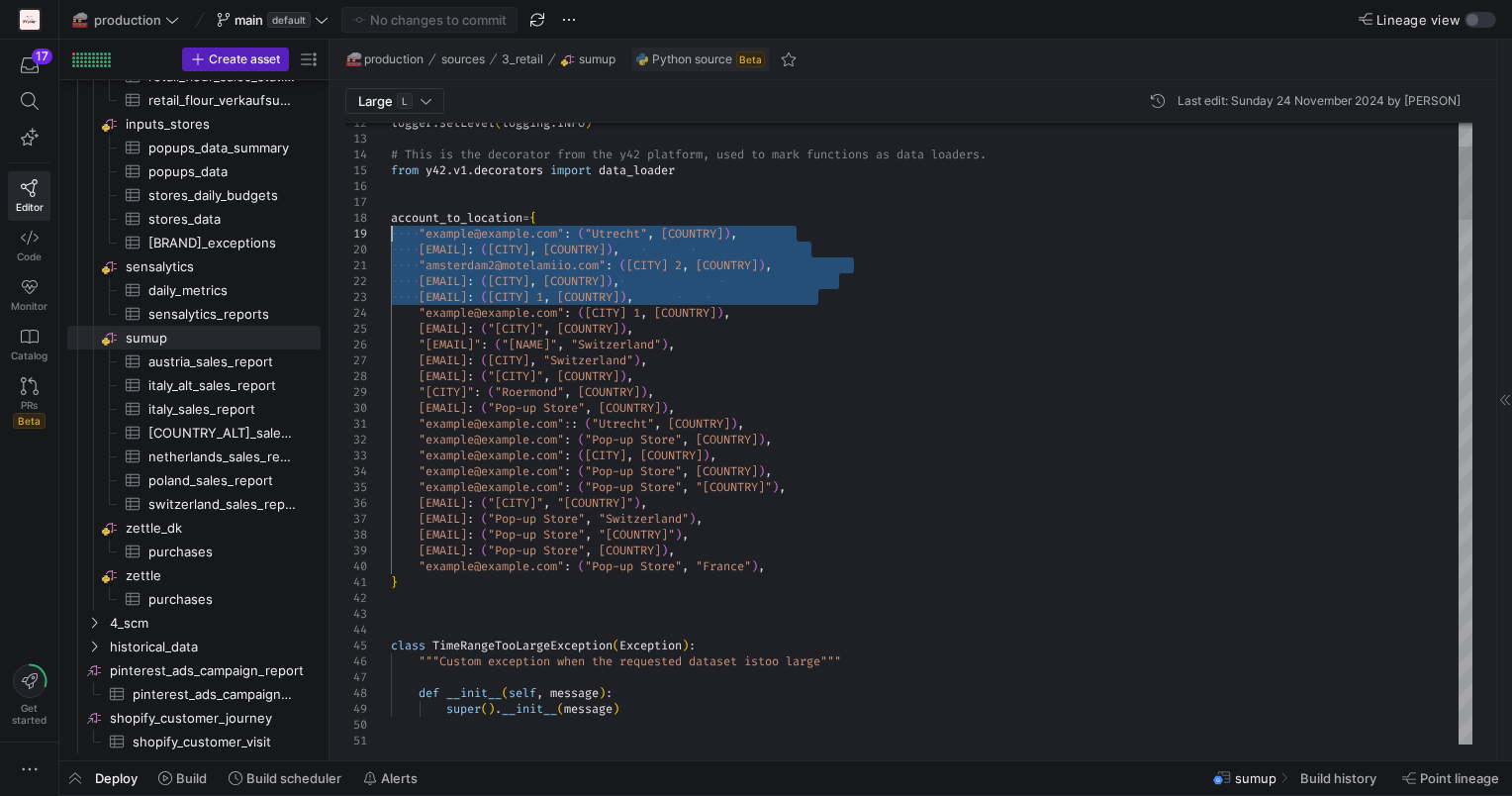 drag, startPoint x: 874, startPoint y: 293, endPoint x: 380, endPoint y: 233, distance: 497.63038 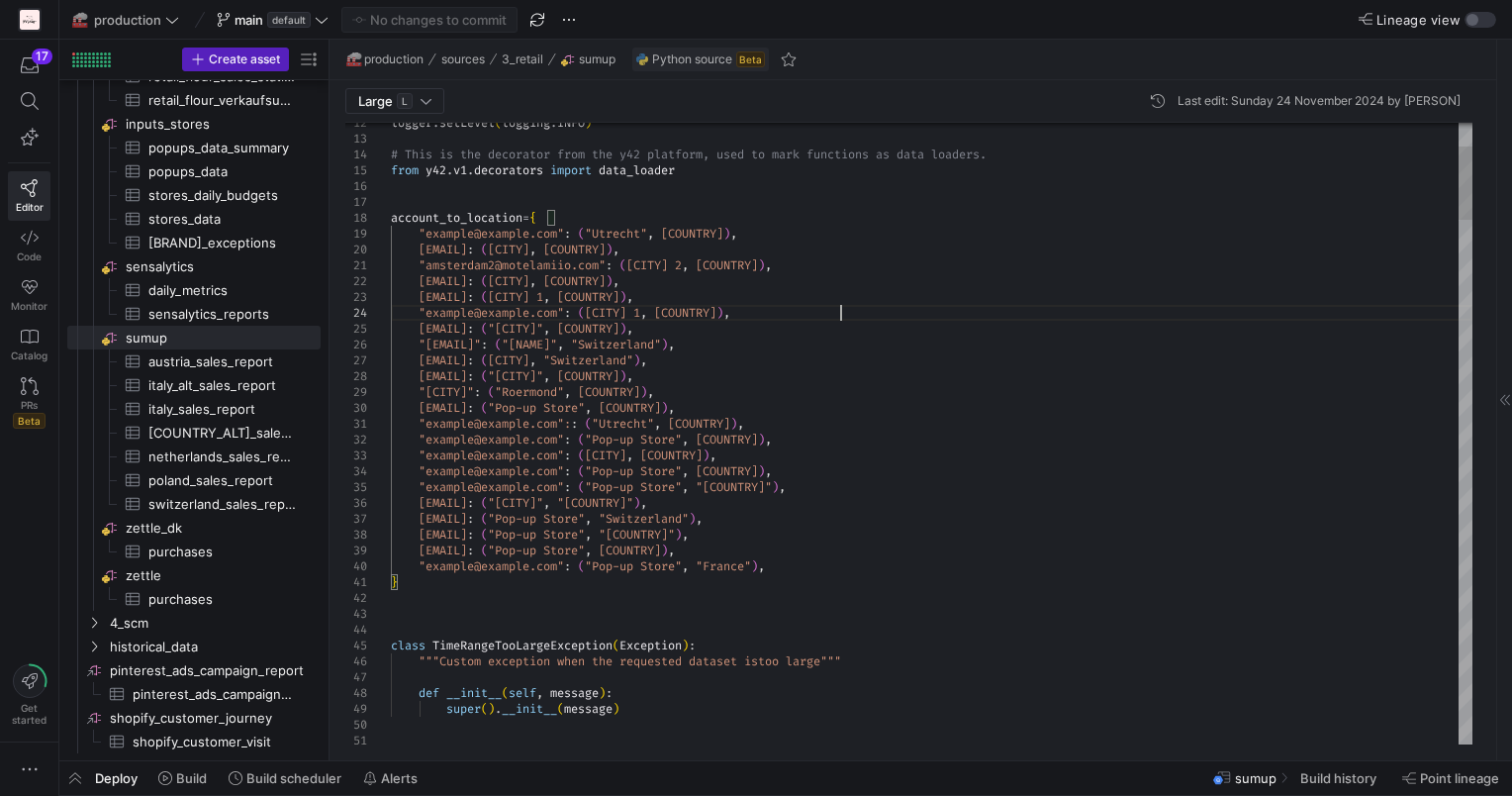 click on "account_to_location = {
"[EMAIL]": ("[CITY]", "Netherlands"),
"[EMAIL]": ("[CITY]", "Netherlands"),
"[EMAIL]": ("[CITY] 2", "Netherlands"),
"[EMAIL]": ("[CITY]", "Netherlands"),
"[EMAIL]": ("[CITY] 1", "Netherlands"),
"[EMAIL]": ("[CITY] 1", "Netherlands"),
"[EMAIL]": ("[CITY]", "Netherlands"),
"[EMAIL]": ("[CITY]", "Switzerland"),
"[EMAIL]": ("[CITY]", "Switzerland"),
"[EMAIL]": ("[CITY]", "Netherlands"),
"[EMAIL]": ("[CITY]", "Netherlands")
}" at bounding box center (931, 2543) 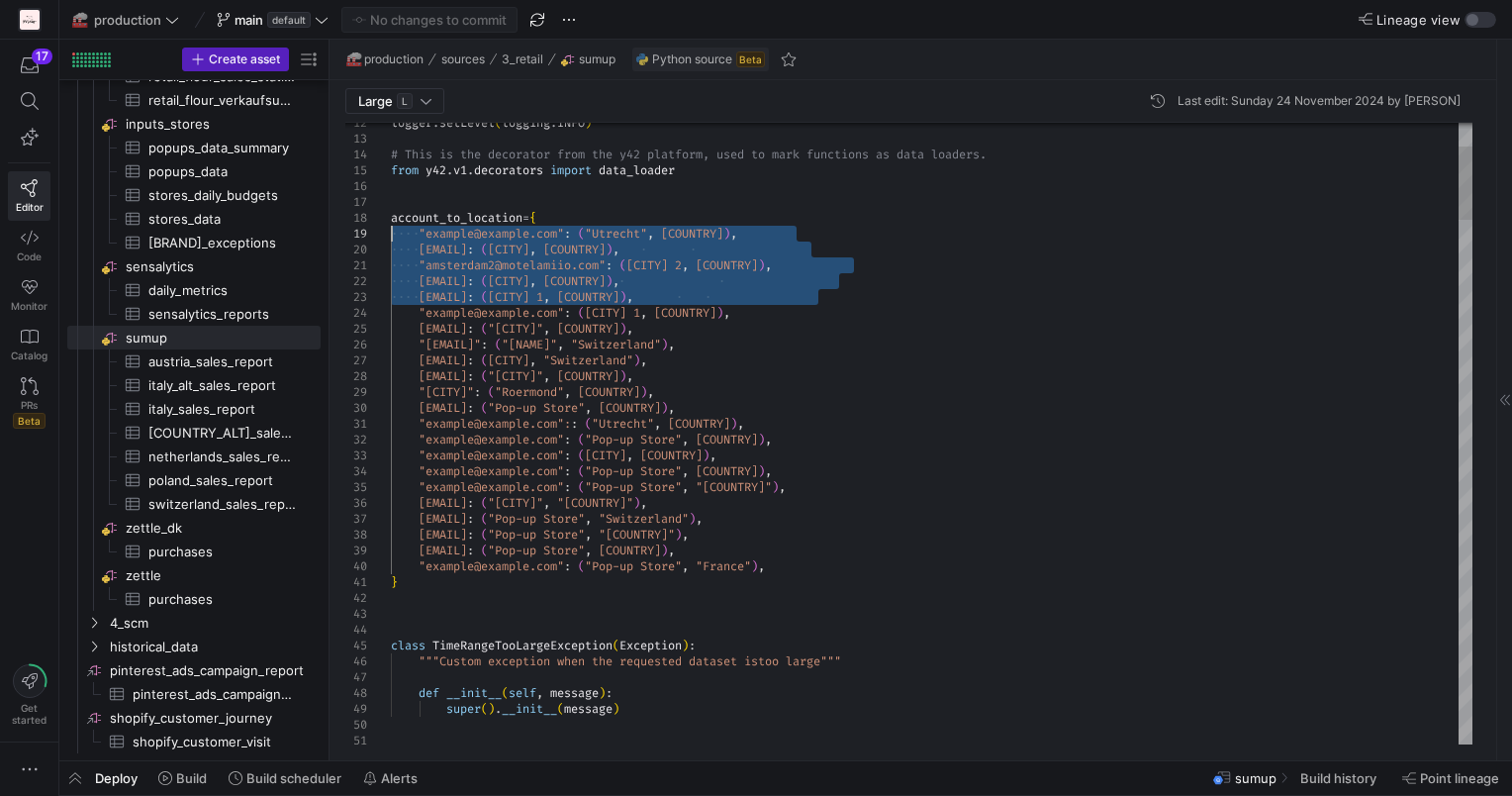 drag, startPoint x: 836, startPoint y: 299, endPoint x: 385, endPoint y: 232, distance: 455.9496 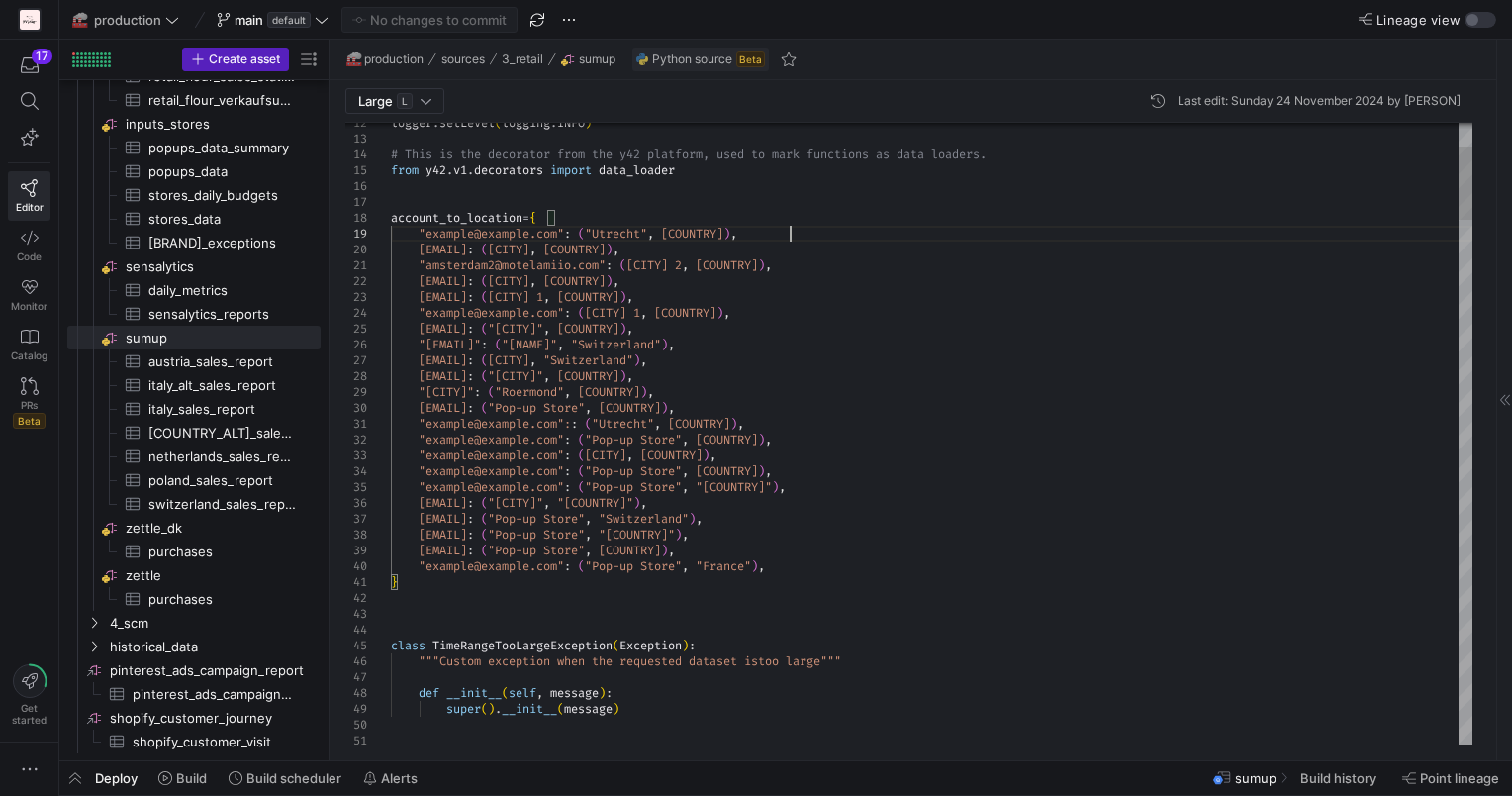 click on "account_to_location = {
"[EMAIL]": ("[CITY]", "Netherlands"),
"[EMAIL]": ("[CITY]", "Netherlands"),
"[EMAIL]": ("[CITY] 2", "Netherlands"),
"[EMAIL]": ("[CITY]", "Netherlands"),
"[EMAIL]": ("[CITY] 1", "Netherlands"),
"[EMAIL]": ("[CITY] 1", "Netherlands"),
"[EMAIL]": ("[CITY]", "Netherlands"),
"[EMAIL]": ("[CITY]", "Switzerland"),
"[EMAIL]": ("[CITY]", "Switzerland"),
"[EMAIL]": ("[CITY]", "Netherlands"),
"[EMAIL]": ("[CITY]", "Netherlands")
}" at bounding box center (931, 2543) 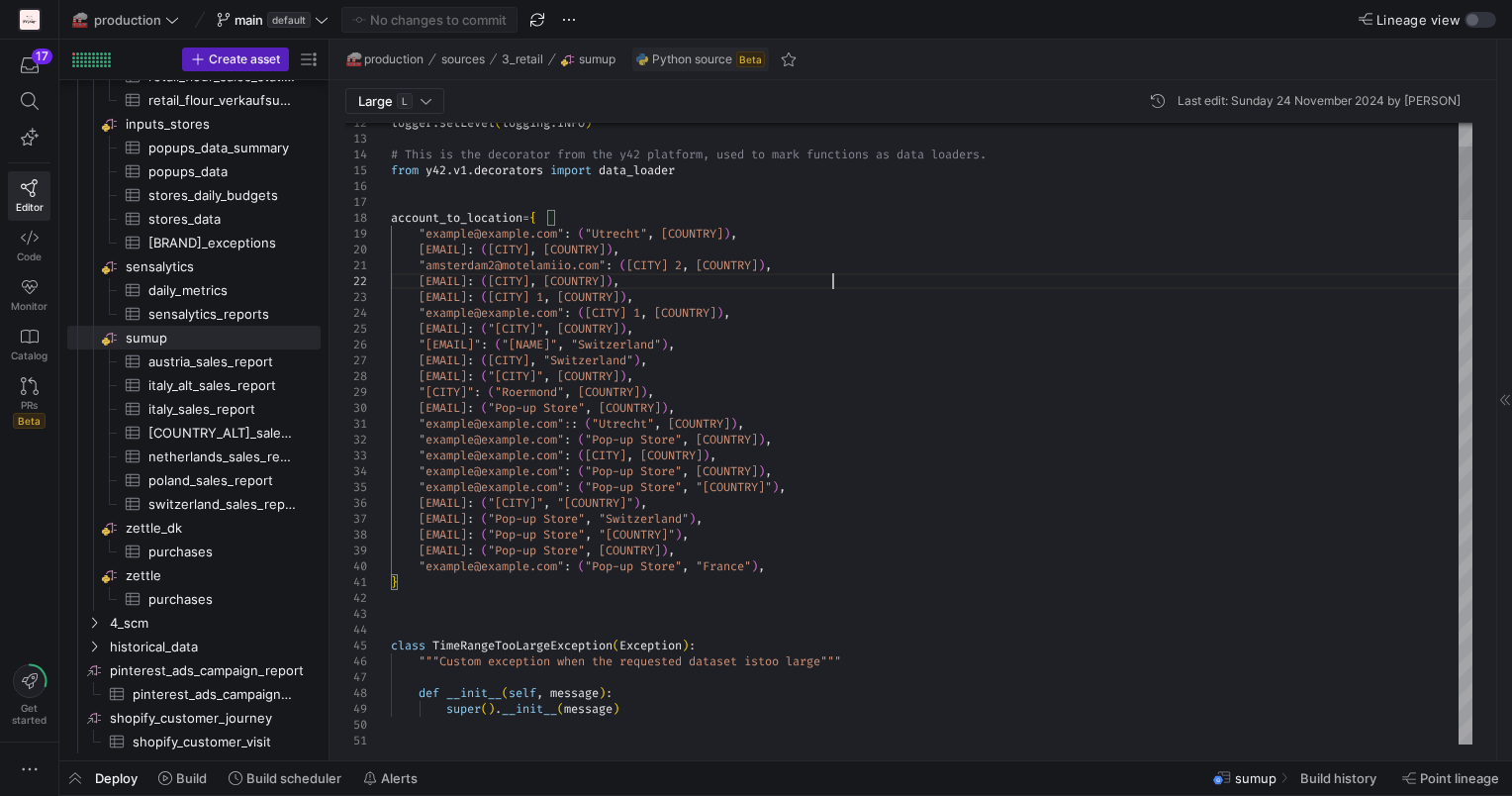 click on "account_to_location = {
"[EMAIL]": ("[CITY]", "Netherlands"),
"[EMAIL]": ("[CITY]", "Netherlands"),
"[EMAIL]": ("[CITY] 2", "Netherlands"),
"[EMAIL]": ("[CITY]", "Netherlands"),
"[EMAIL]": ("[CITY] 1", "Netherlands"),
"[EMAIL]": ("[CITY] 1", "Netherlands"),
"[EMAIL]": ("[CITY]", "Netherlands"),
"[EMAIL]": ("[CITY]", "Switzerland"),
"[EMAIL]": ("[CITY]", "Switzerland"),
"[EMAIL]": ("[CITY]", "Netherlands"),
"[EMAIL]": ("[CITY]", "Netherlands")
}" at bounding box center (931, 2543) 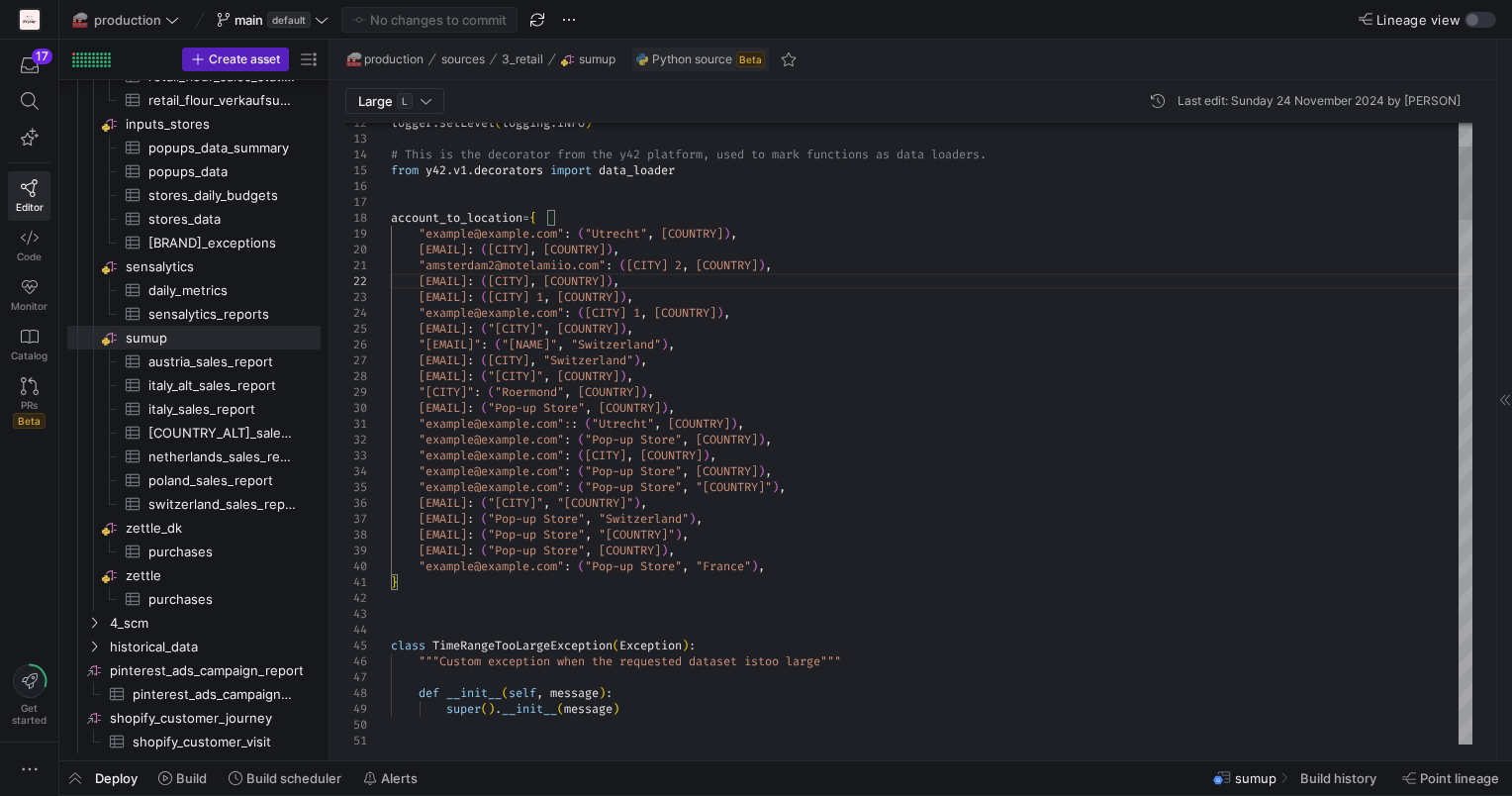 click on "account_to_location = {
"[EMAIL]": ("[CITY]", "Netherlands"),
"[EMAIL]": ("[CITY]", "Netherlands"),
"[EMAIL]": ("[CITY] 2", "Netherlands"),
"[EMAIL]": ("[CITY]", "Netherlands"),
"[EMAIL]": ("[CITY] 1", "Netherlands"),
"[EMAIL]": ("[CITY] 1", "Netherlands"),
"[EMAIL]": ("[CITY]", "Netherlands"),
"[EMAIL]": ("[CITY]", "Switzerland"),
"[EMAIL]": ("[CITY]", "Switzerland"),
"[EMAIL]": ("[CITY]", "Netherlands"),
"[EMAIL]": ("[CITY]", "Netherlands")
}" at bounding box center [931, 2543] 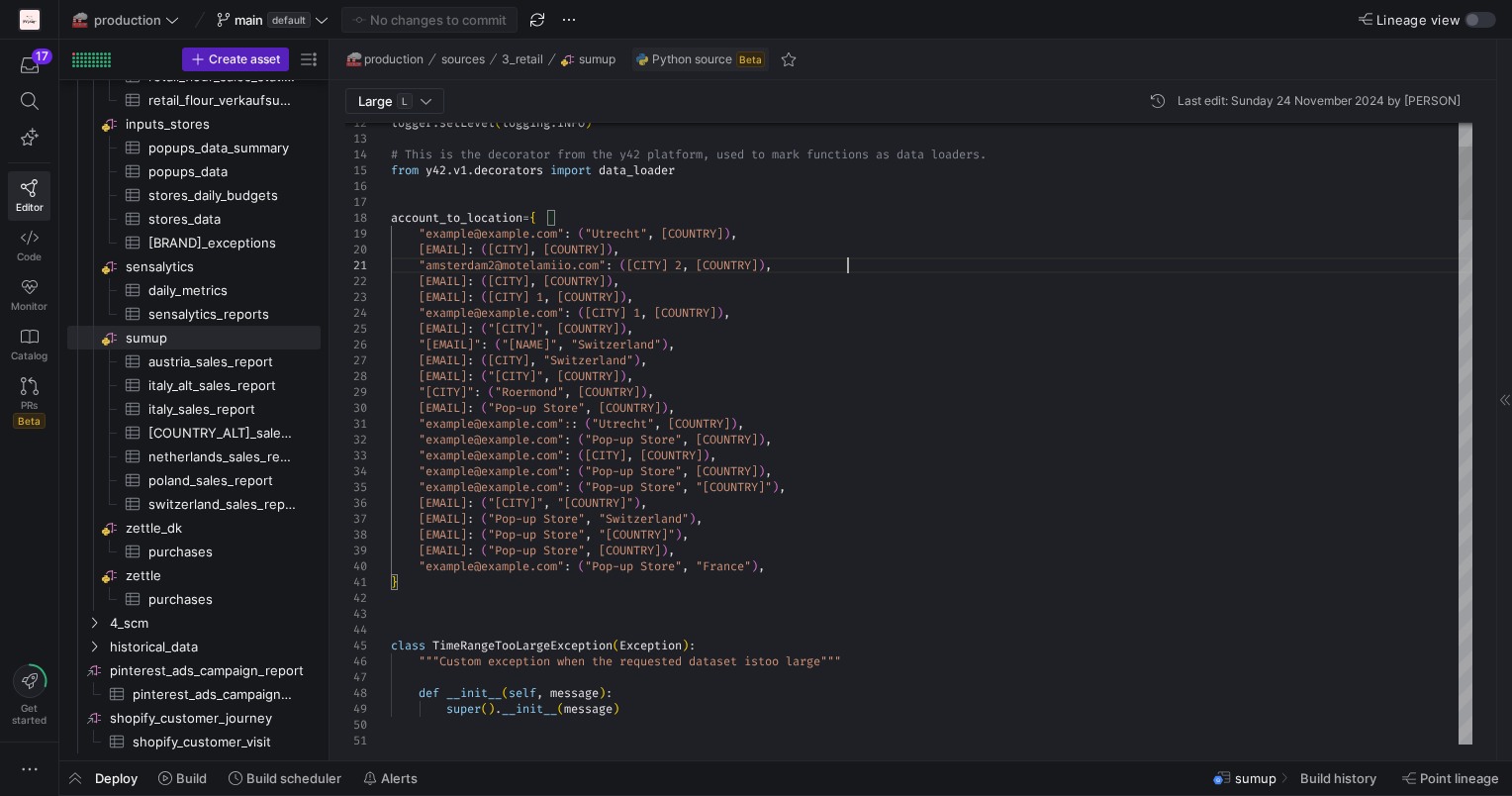 click on "account_to_location = {
"[EMAIL]": ("[CITY]", "Netherlands"),
"[EMAIL]": ("[CITY]", "Netherlands"),
"[EMAIL]": ("[CITY] 2", "Netherlands"),
"[EMAIL]": ("[CITY]", "Netherlands"),
"[EMAIL]": ("[CITY] 1", "Netherlands"),
"[EMAIL]": ("[CITY] 1", "Netherlands"),
"[EMAIL]": ("[CITY]", "Netherlands"),
"[EMAIL]": ("[CITY]", "Switzerland"),
"[EMAIL]": ("[CITY]", "Switzerland"),
"[EMAIL]": ("[CITY]", "Netherlands"),
"[EMAIL]": ("[CITY]", "Netherlands")
}" at bounding box center (931, 2543) 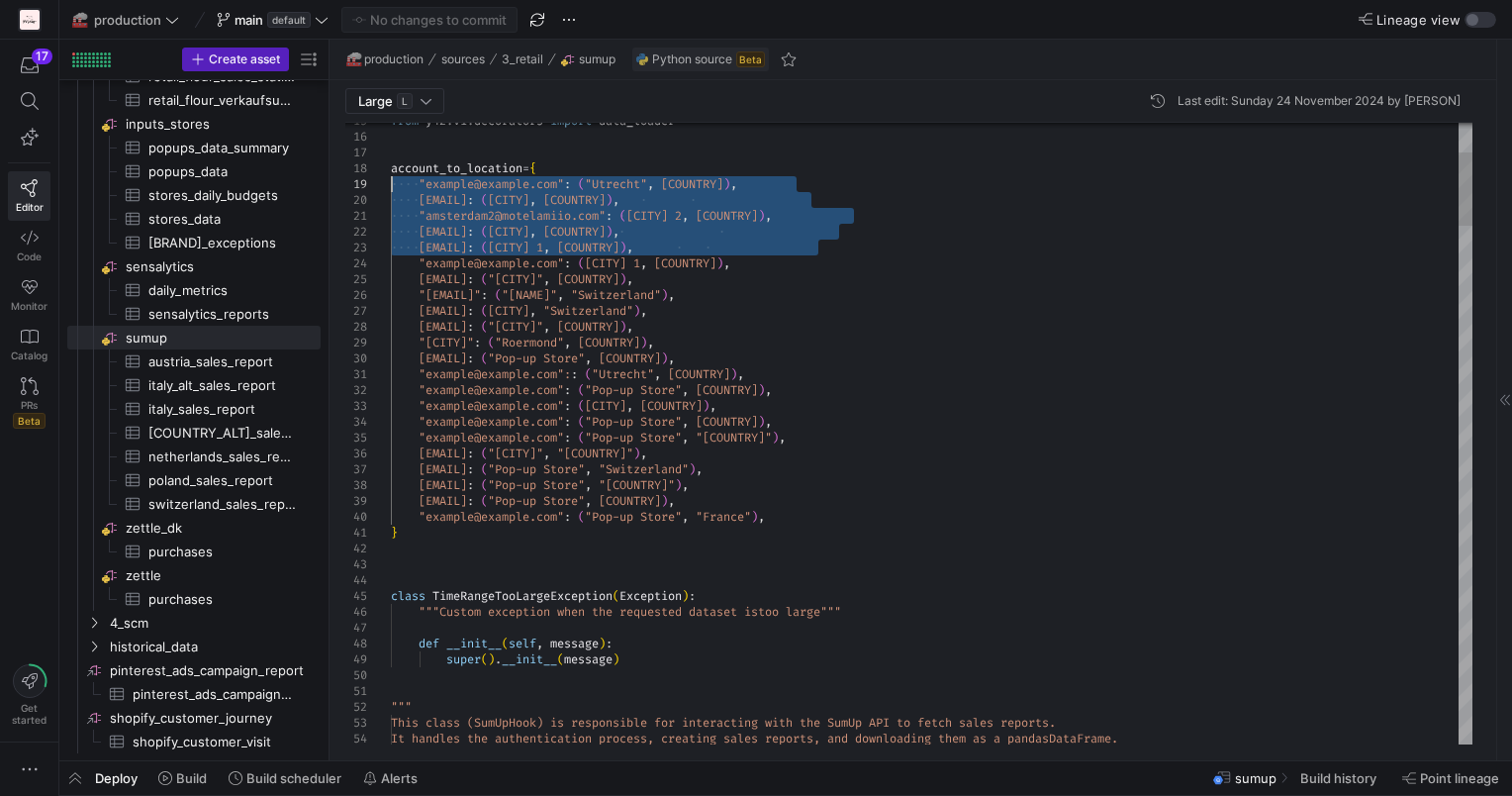 drag, startPoint x: 843, startPoint y: 246, endPoint x: 374, endPoint y: 182, distance: 473.3466 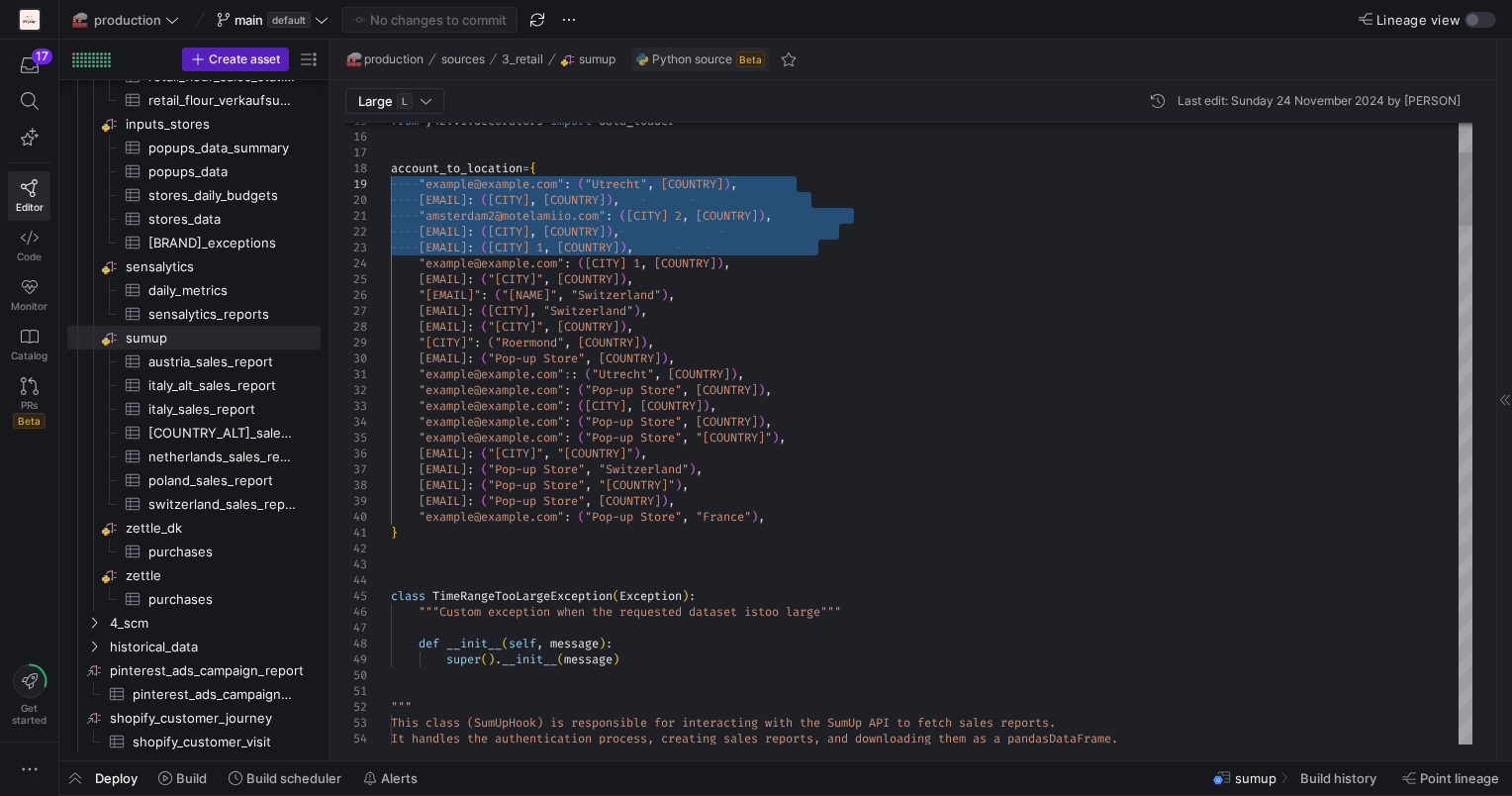 click on ""[CITY]", [COUNTRY] ,  "[CITY]", [COUNTRY] ,  "[CITY]", [COUNTRY] ,  "[CITY]", [COUNTRY] ,  "[CITY]", [COUNTRY] ,  "[CITY]", [COUNTRY] ,  "[CITY]", [COUNTRY] ,  "[CITY]", [COUNTRY] ,  "[CITY]", [COUNTRY] ,  "[CITY]", [COUNTRY] ,  "[CITY]", [COUNTRY] ,  "[CITY]", [COUNTRY] ,  "[CITY]", [COUNTRY] , } class TimeRangeTooLargeException(Exception): (" at bounding box center [931, 2494] 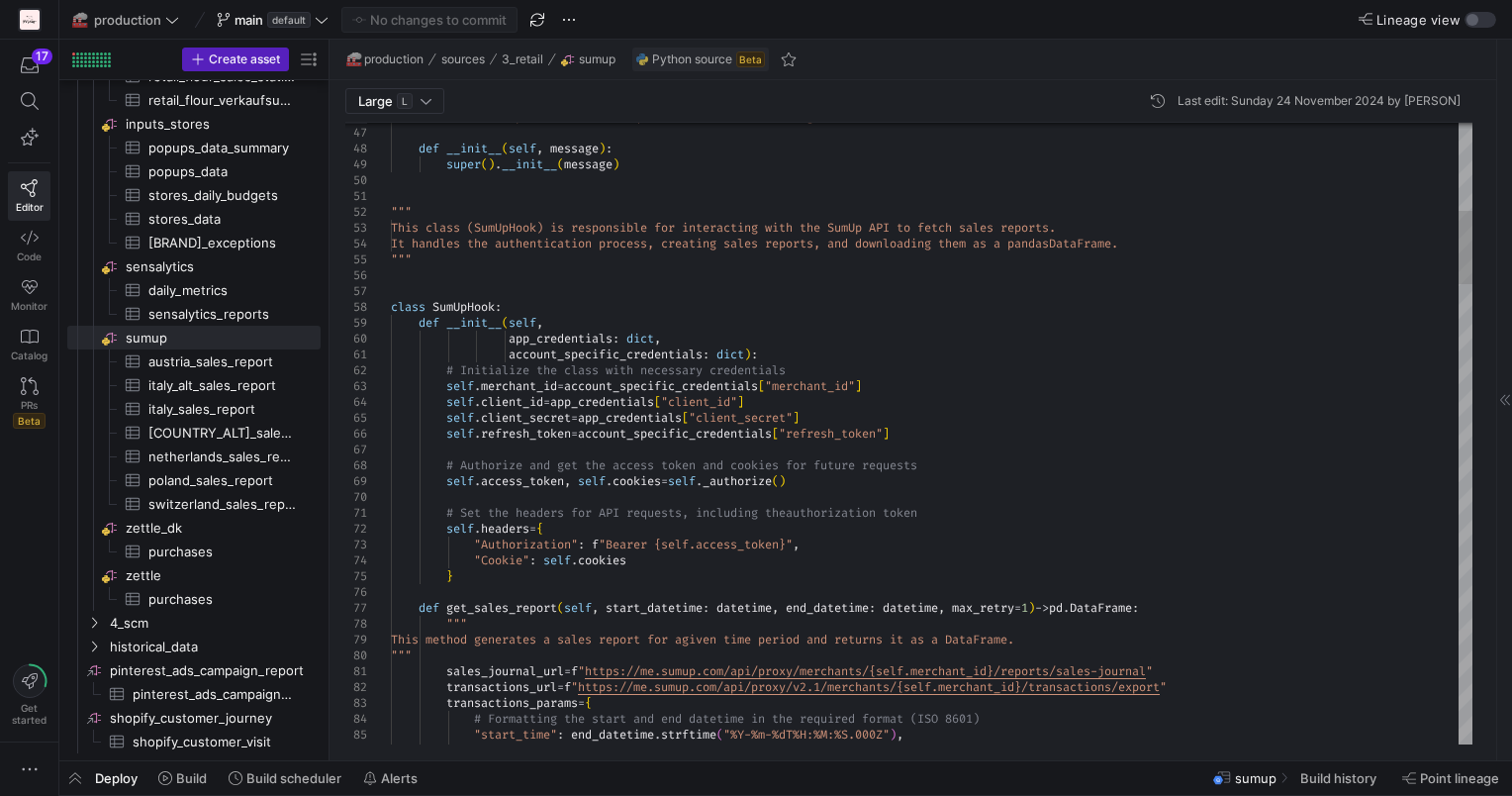 click on "This class (SumUpHook) is responsible for interacting with the SumUp API to fetch sales reports. It handles the authentication process, creating sales reports, and downloading them as a pandas DataFrame. """ """Custom exception when the requested dataset is too large""" def __init__(self, message): super().__init__(message) """ class SumUpHook: def __init__(self, app_credentials: dict, account_specific_credentials: dict): # Initialize the class with necessary credentials self.merchant_id = account_specific_credentials["merchant_id"] self.client_id = app_credentials["client_id"] self.client_secret = app_credentials["client_secret"] self.refresh_token = account_specific_credentials["refresh_token"]" at bounding box center [931, 1999] 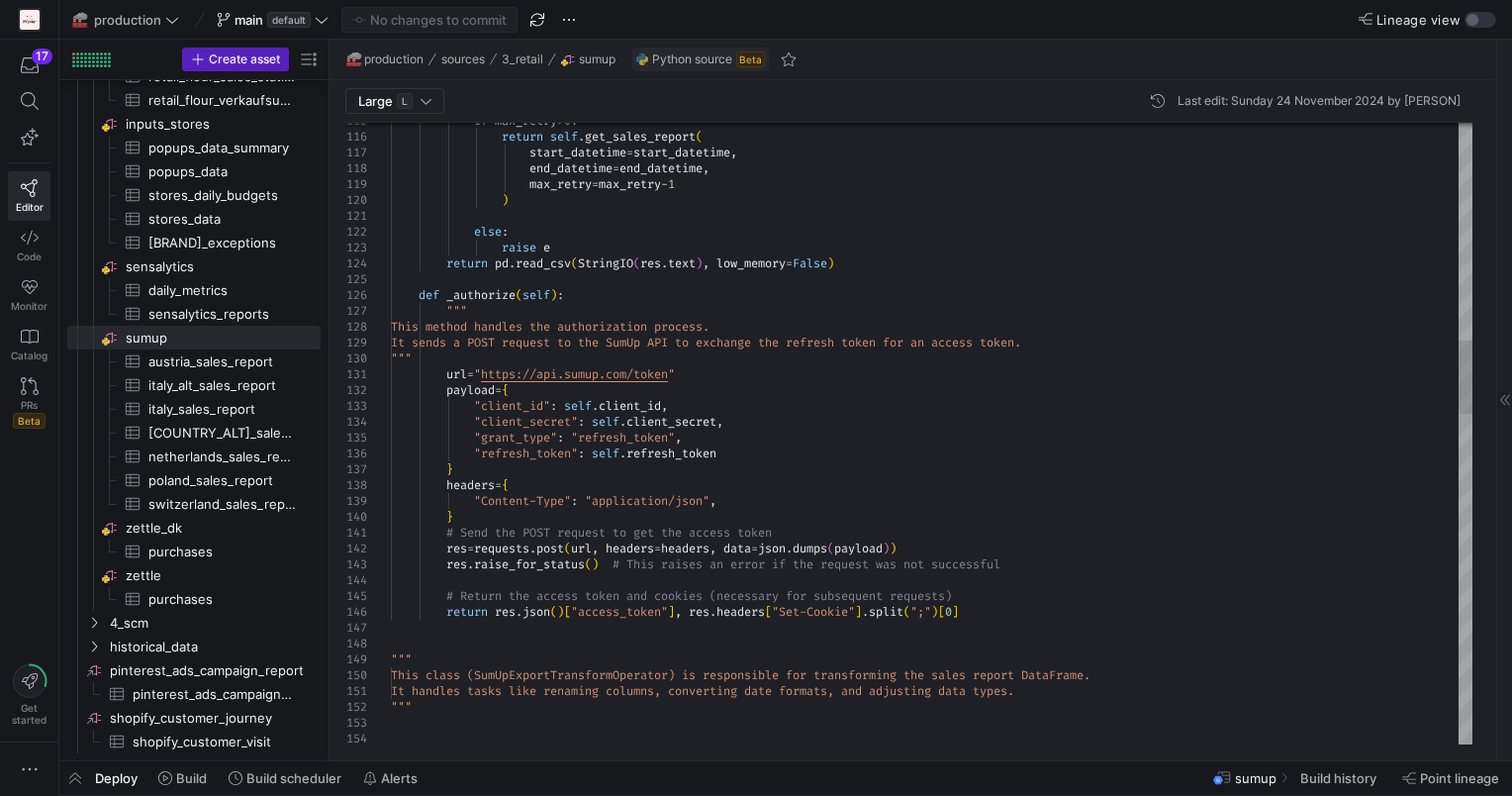 click on "url
=  " https://api.sumup.com/token "
payload
=  {
"client_id"
:   self . client_id ,
"client_secret"
:   self ." at bounding box center (931, 910) 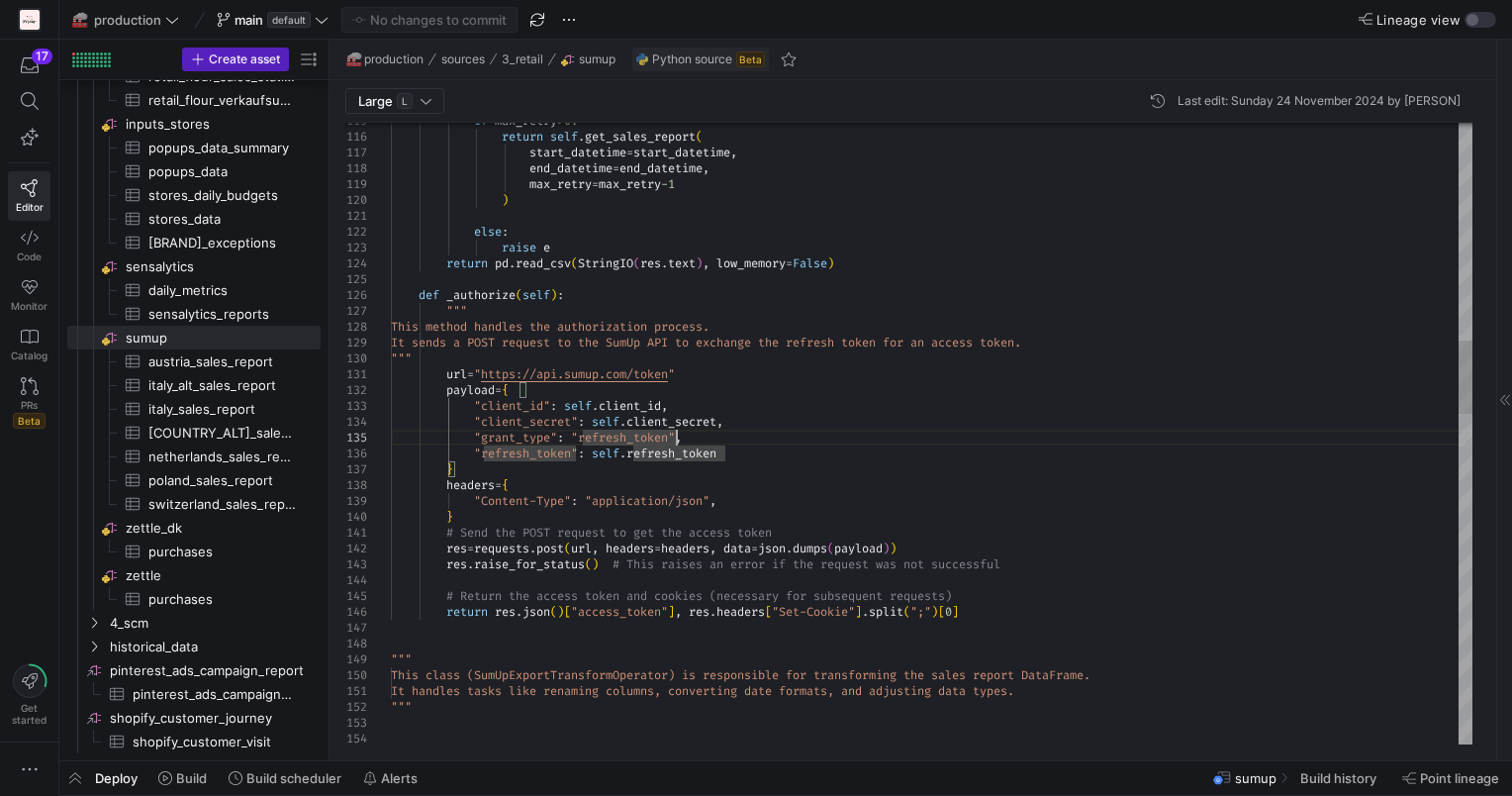 click on "url
=  " https://api.sumup.com/token "
payload
=  {
"client_id"
:   self . client_id ,
"client_secret"
:   self ." at bounding box center [931, 910] 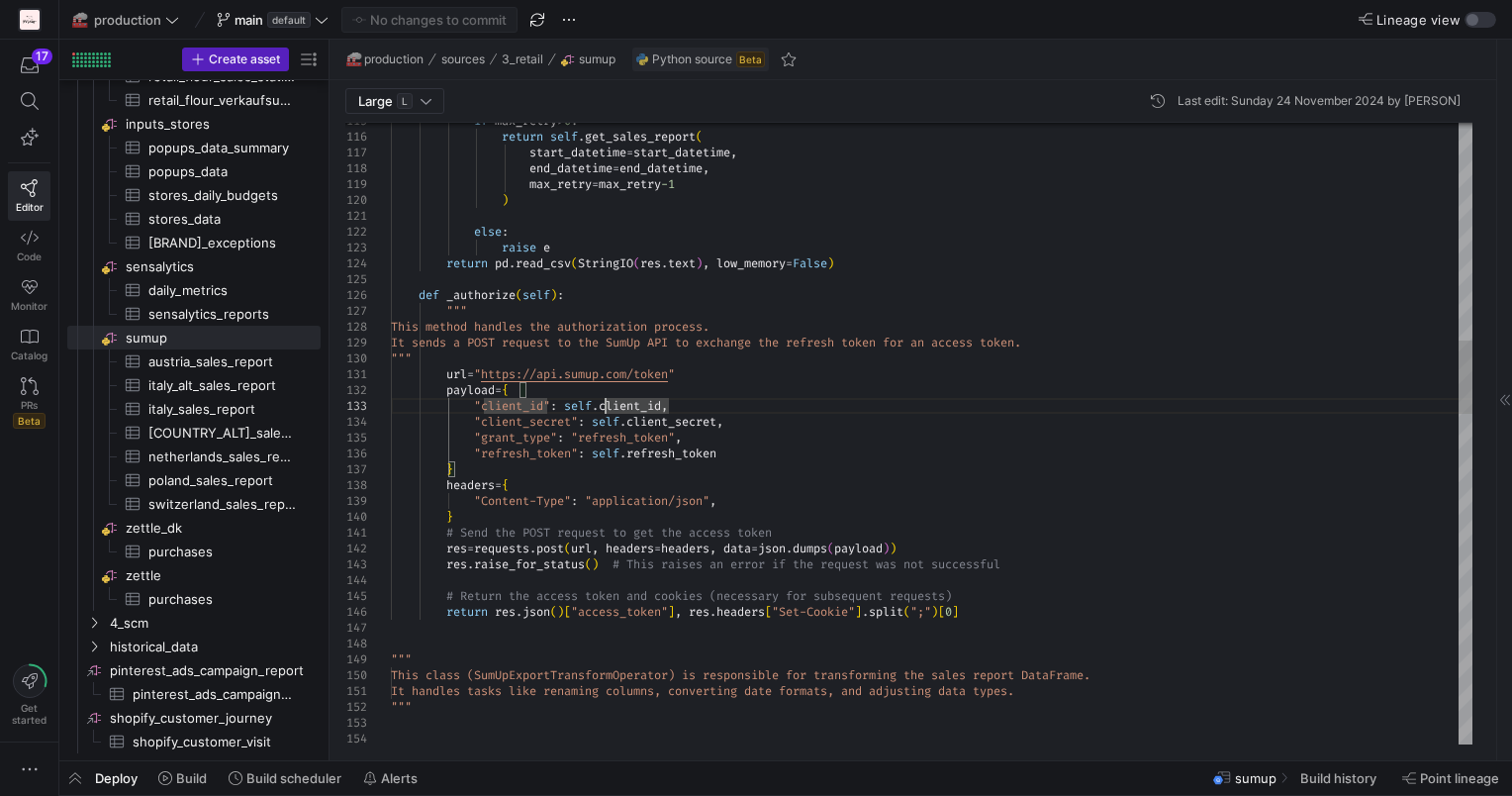 click on "url
=  " https://api.sumup.com/token "
payload
=  {
"client_id"
:   self . client_id ,
"client_secret"
:   self ." at bounding box center [931, 910] 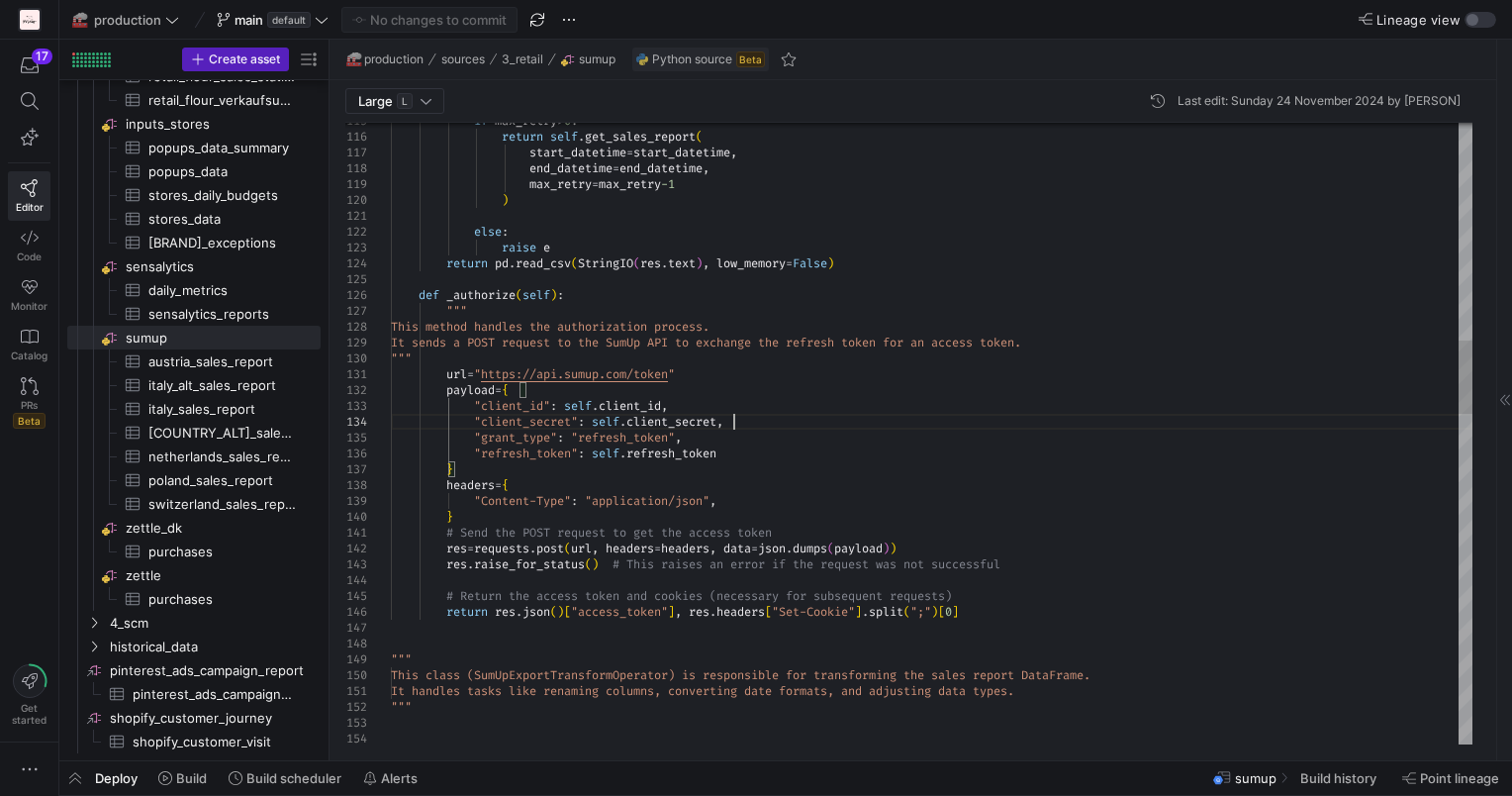 click on "url
=  " https://api.sumup.com/token "
payload
=  {
"client_id"
:   self . client_id ,
"client_secret"
:   self ." at bounding box center (931, 910) 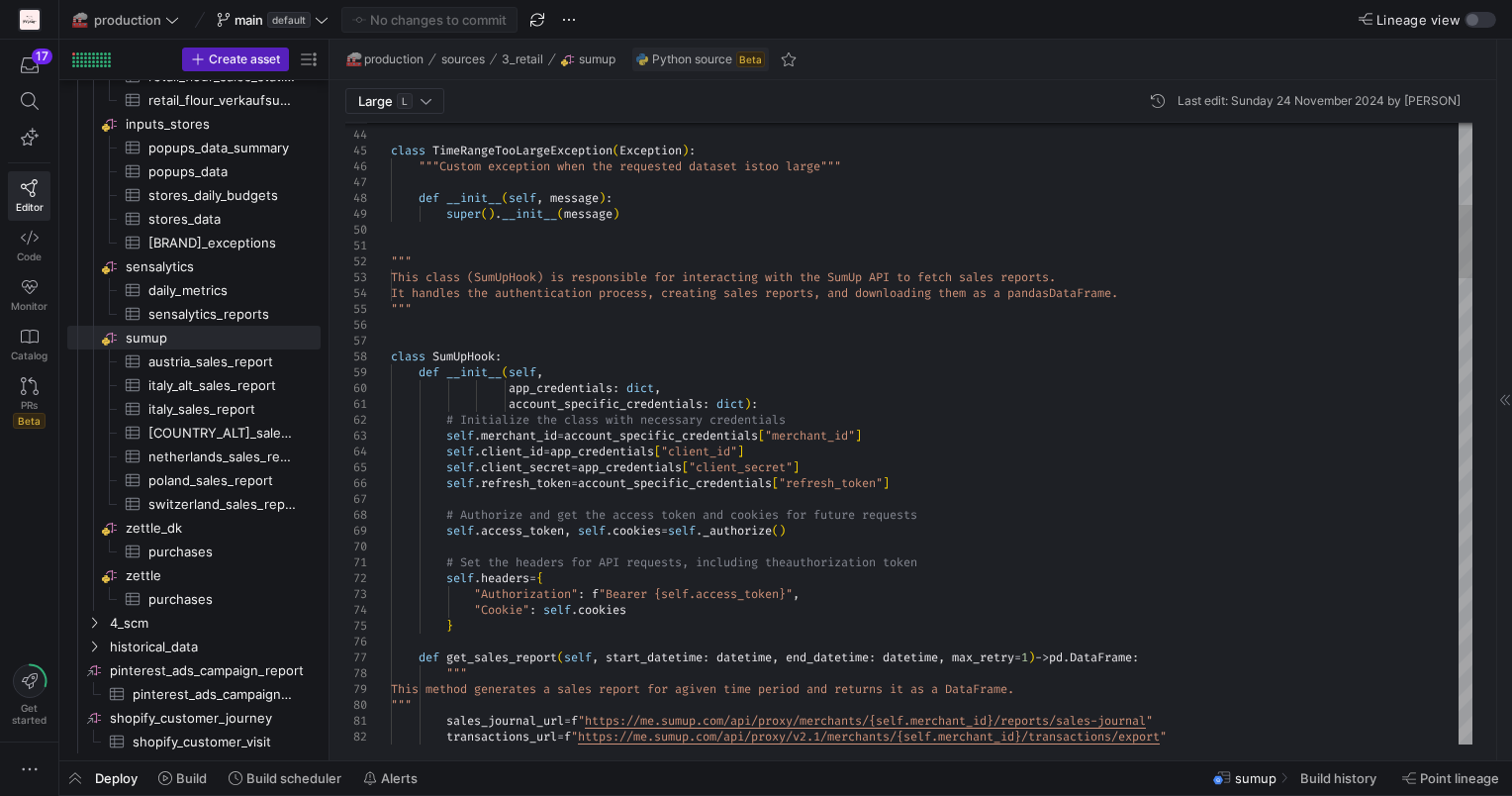 click on "sales_journal_url = f " https://me.sumup.com/api/proxy/merchants/{self.merchant_id}/reports/sales-journal" transactions_url = f " https://me.sumup.com/api/proxy/v2.1/merchants/{self.merchant_id}/transactions/export" transactions_params = { """ This method generates a sales report for a given time period and returns it as a DataFrame. """ } def get_sales_report(self, start_datetime: datetime, end_datetime: datetime, max_retry = 1) -> pd.DataFrame: # Set the headers for API requests, including the authorization token self.headers = { "Authorization": f "Bearer {self.access_token}", "Cookie": self.cookies # Authorize and get the access token and cookies for future requests self. ," at bounding box center [931, 2048] 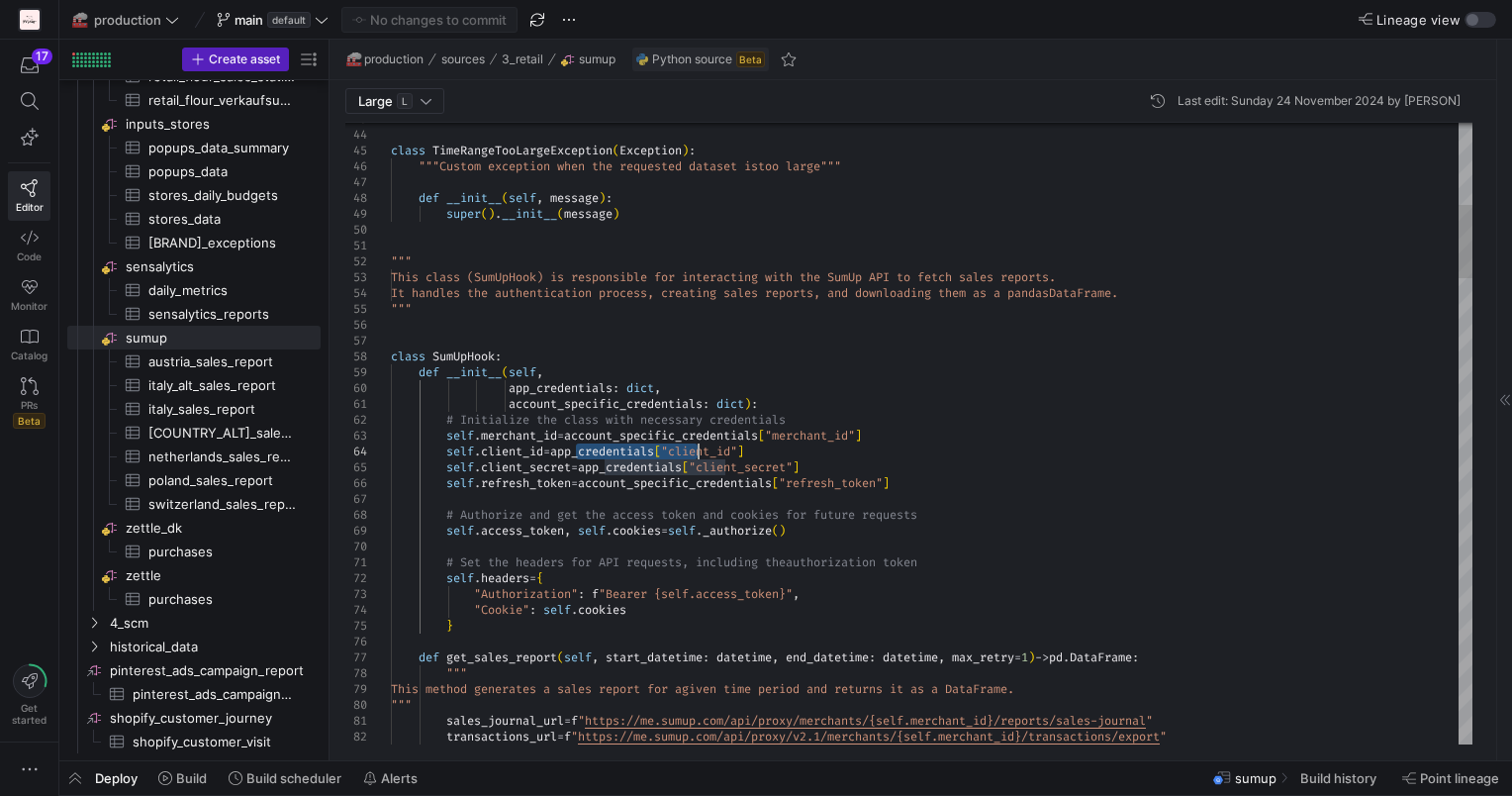 drag, startPoint x: 573, startPoint y: 448, endPoint x: 714, endPoint y: 451, distance: 141.03191 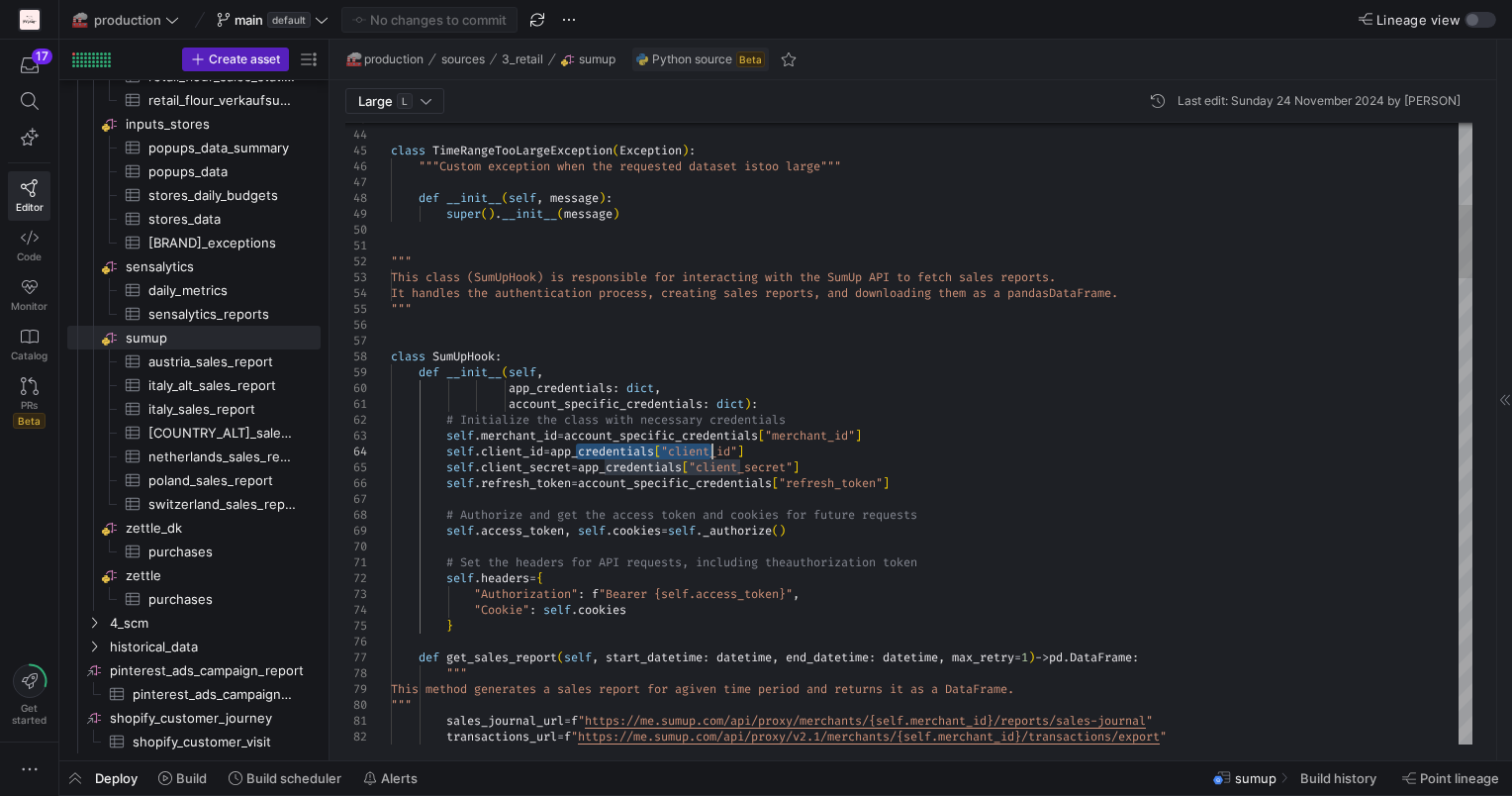 click on "sales_journal_url = f " https://me.sumup.com/api/proxy/merchants/{self.merchant_id}/reports/sales-journal" transactions_url = f " https://me.sumup.com/api/proxy/v2.1/merchants/{self.merchant_id}/transactions/export" transactions_params = { """ This method generates a sales report for a given time period and returns it as a DataFrame. """ } def get_sales_report(self, start_datetime: datetime, end_datetime: datetime, max_retry = 1) -> pd.DataFrame: # Set the headers for API requests, including the authorization token self.headers = { "Authorization": f "Bearer {self.access_token}", "Cookie": self.cookies # Authorize and get the access token and cookies for future requests self. ," at bounding box center [931, 2048] 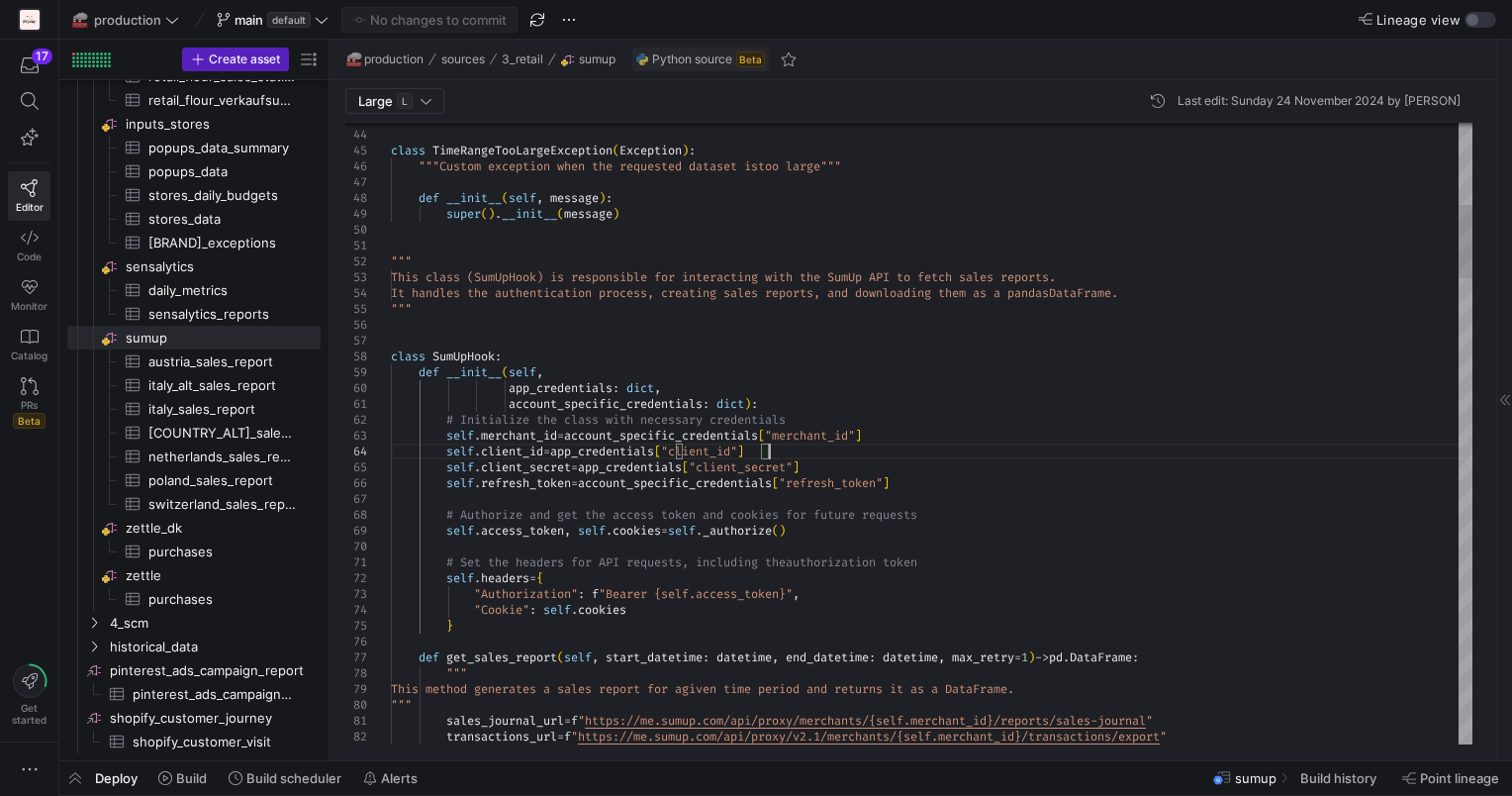 click on "sales_journal_url = f " https://me.sumup.com/api/proxy/merchants/{self.merchant_id}/reports/sales-journal" transactions_url = f " https://me.sumup.com/api/proxy/v2.1/merchants/{self.merchant_id}/transactions/export" transactions_params = { """ This method generates a sales report for a given time period and returns it as a DataFrame. """ } def get_sales_report(self, start_datetime: datetime, end_datetime: datetime, max_retry = 1) -> pd.DataFrame: # Set the headers for API requests, including the authorization token self.headers = { "Authorization": f "Bearer {self.access_token}", "Cookie": self.cookies # Authorize and get the access token and cookies for future requests self. ," at bounding box center (931, 2048) 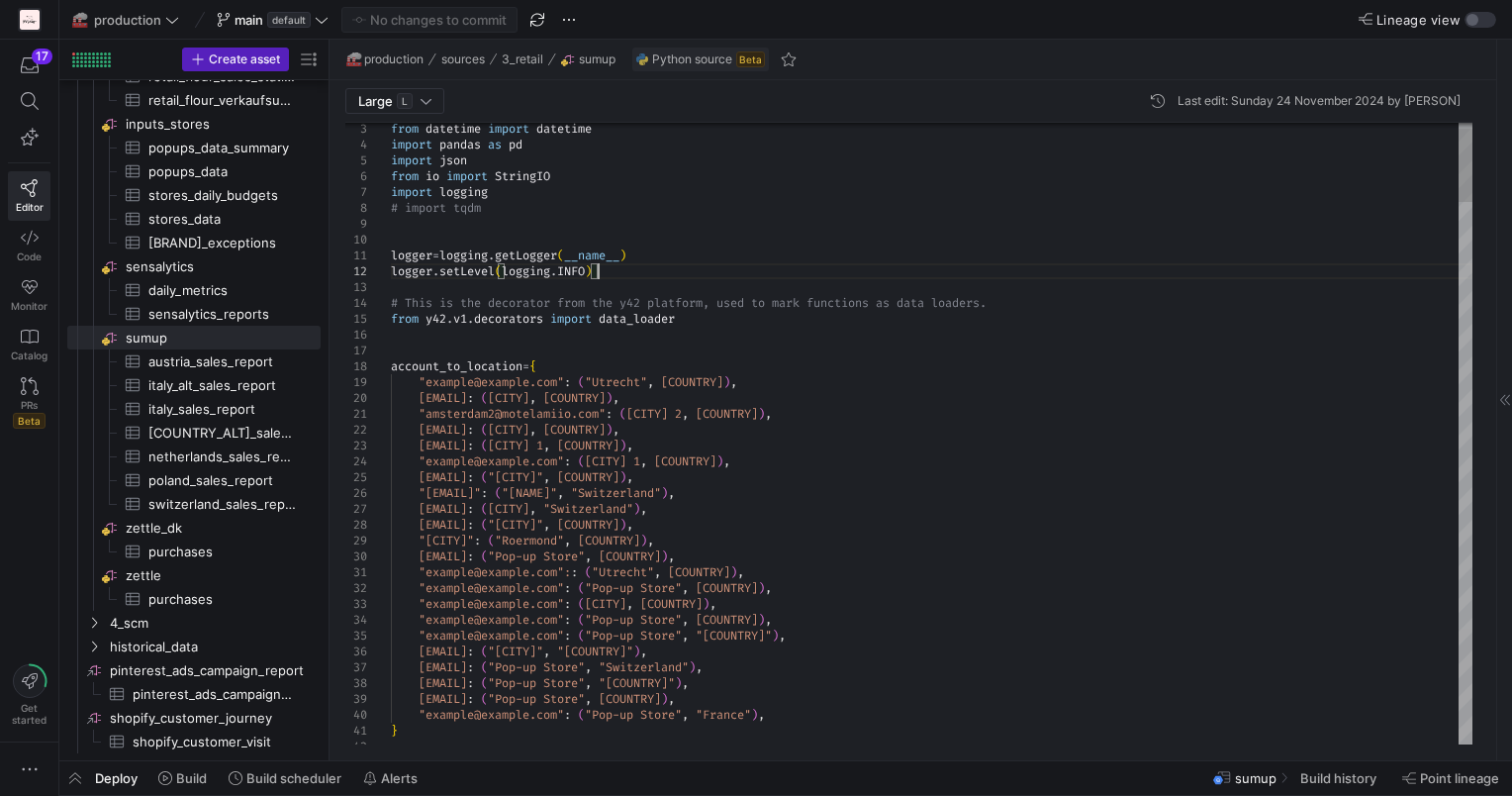 click on ""Pop-up Store", [COUNTRY] , }   "[CITY]" :  ( "Pop-up Store" ,  "[COUNTRY]" ) ,   "[CITY]" :  ( "[CITY]" ,  "[COUNTRY]" ) ,   "[CITY]" :  ( "Pop-up Store" ,  "[COUNTRY]" ) ,   "[CITY]" :  ( "Pop-up Store" ,  "[COUNTRY]" ) ,   "[CITY]" :  ( "Pop-up Store" ,  "[COUNTRY]" ) ,   "[CITY]" :  ( "Pop-up Store" ,  "[COUNTRY]" ) ,   "[CITY]" :  ( "[CITY]" ,  "[COUNTRY]" ) ,   "[CITY]" :  ( "[CITY]" ,  "[COUNTRY]" ) ,   "[CITY]" :  ( "Pop-up Store" ,  "[COUNTRY]" ) ,   "[CITY]" :  ( "[CITY]" ,  "[COUNTRY]" ) ,   "[CITY]" :  ( "[CITY]" ,  "[COUNTRY]" ) ,   "[CITY]" :  ( "Pop-up Store" ,  "[COUNTRY]" ) ,   "[CITY]" :  ( "[CITY]" ,  "[COUNTRY]" ) ,   "[CITY]" :  ( , )" at bounding box center (931, 2692) 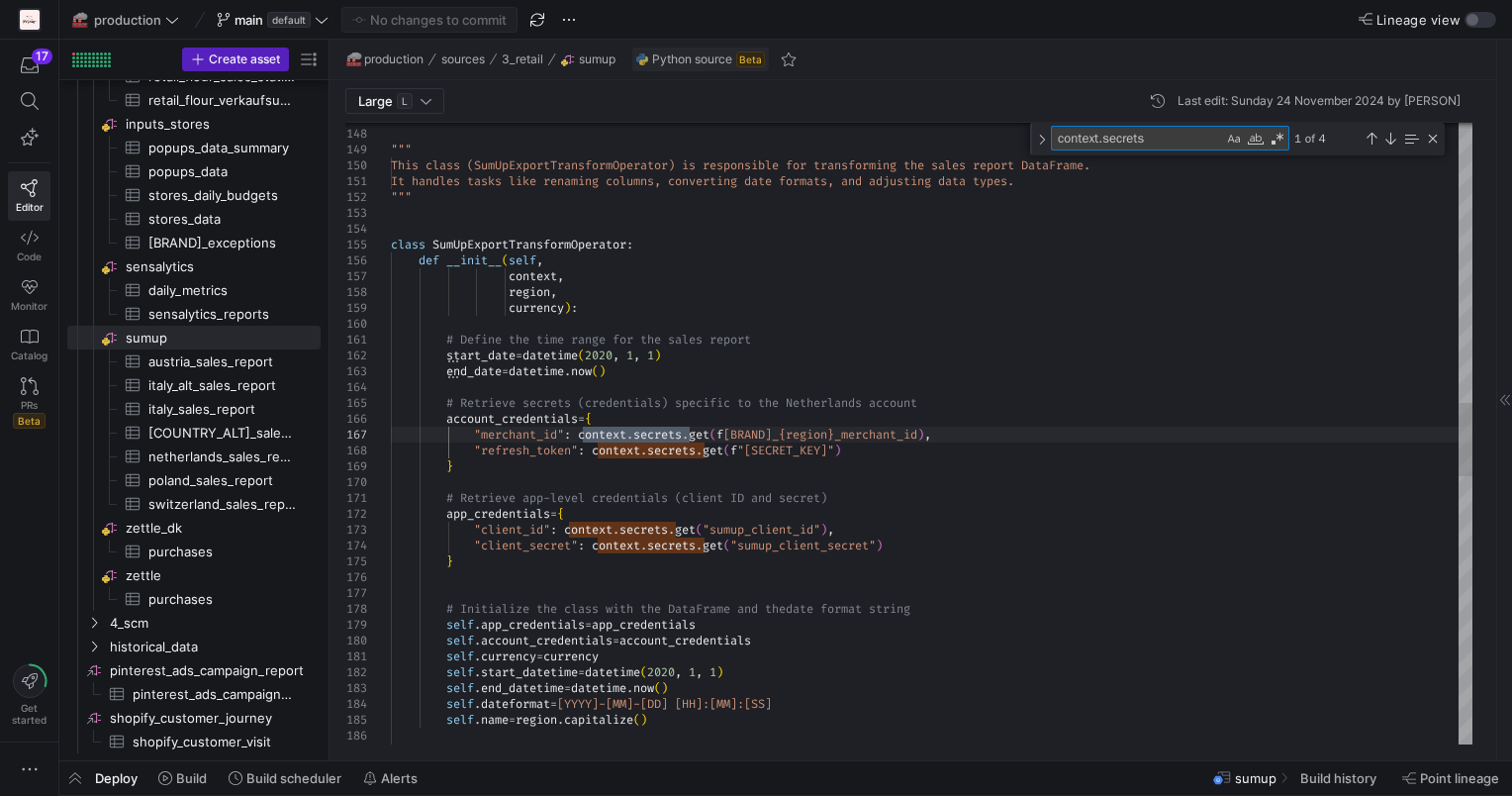 type on "context.secrets" 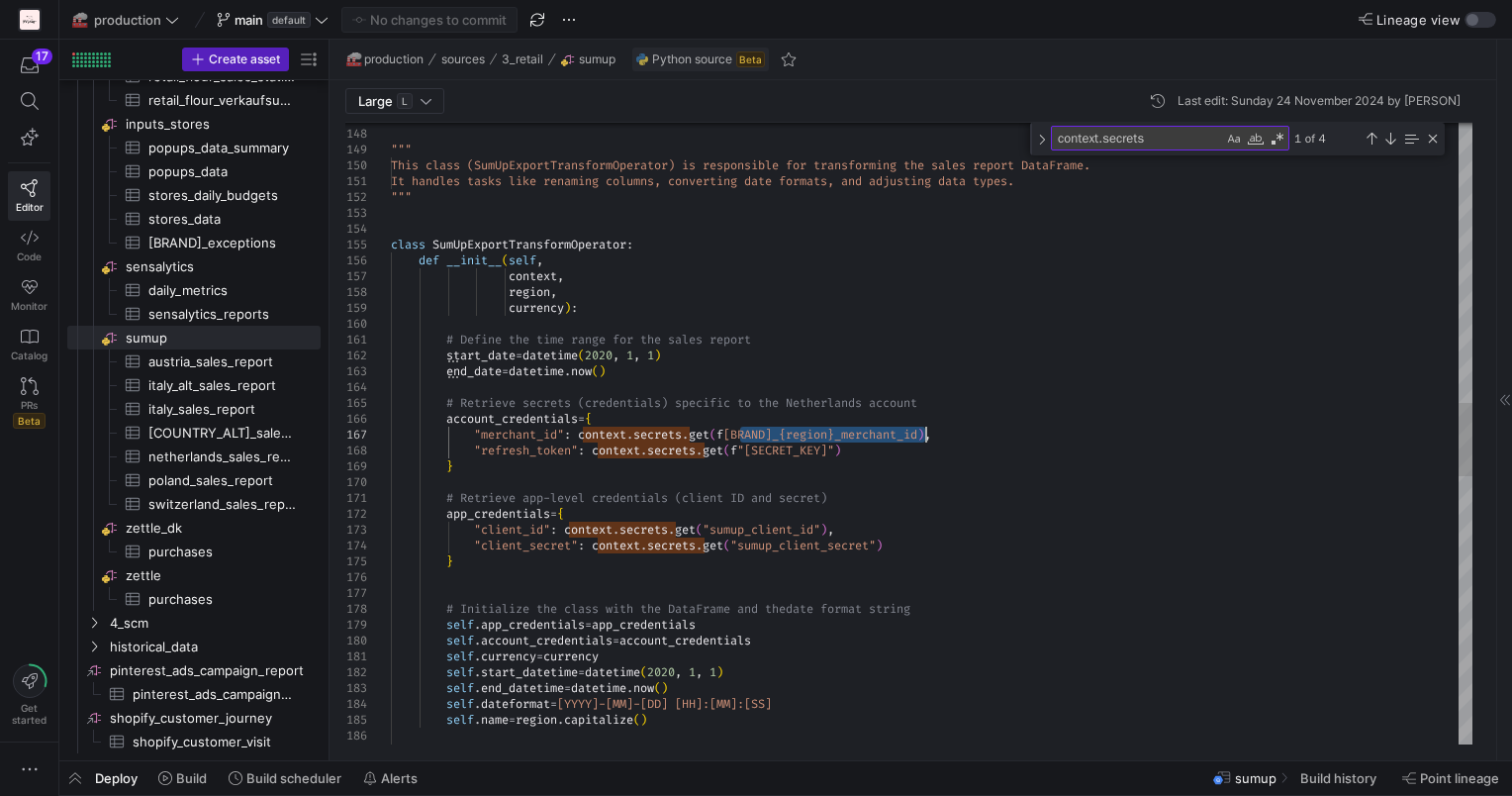 drag, startPoint x: 740, startPoint y: 434, endPoint x: 926, endPoint y: 426, distance: 186.17196 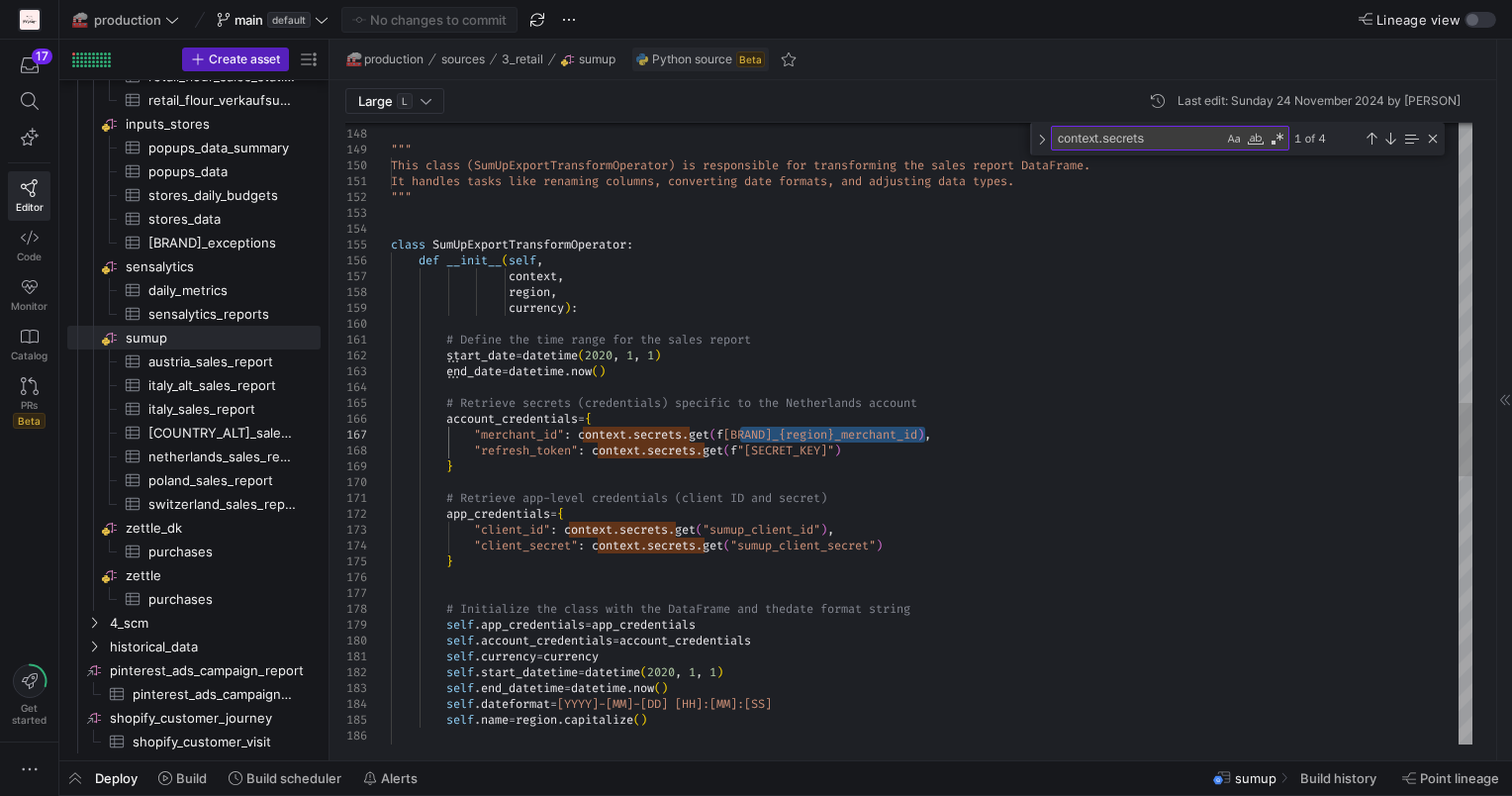 click on """" This class (SumUpExportTransformOperator) is responsible for transforming the sales report DataFrame. It handles tasks like renaming columns, converting date formats, and adjusting data types. """ class SumUpExportTransformOperator: def __init__(self, context, region, currency): # Define the time range for the sales report start_date = datetime(2020, 1, 1) end_date = datetime.now() # Retrieve secrets (credentials) specific to the [COUNTRY] account account_credentials = { "merchant_id": context.secrets.get(f"sumup_{region}_merchant_id"), "refresh_token": context.secrets.get(f"sumup_{region}_refresh_token") } cret)" at bounding box center [931, 384] 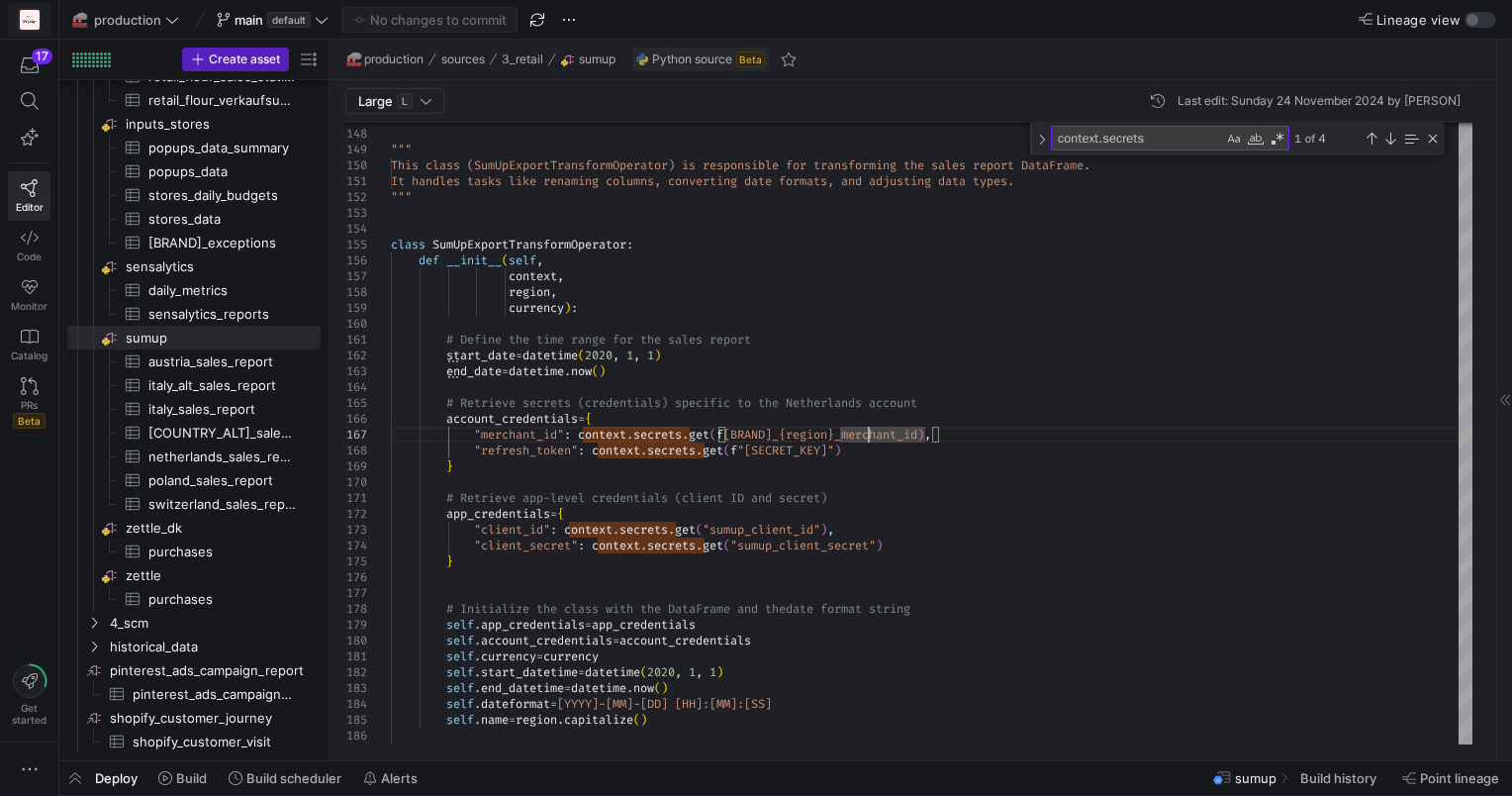 click at bounding box center (30, 20) 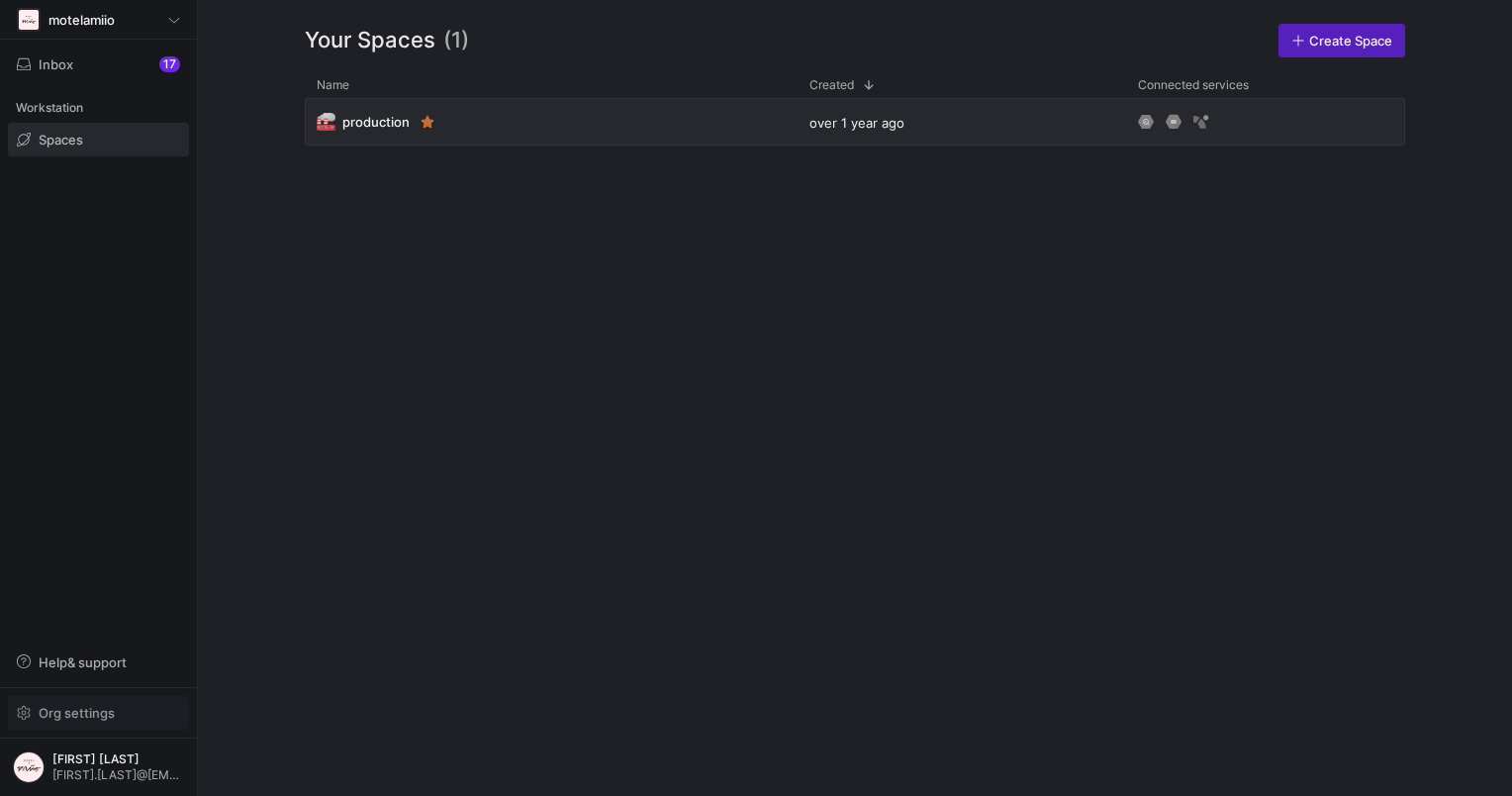 click on "Org settings" at bounding box center (76, 713) 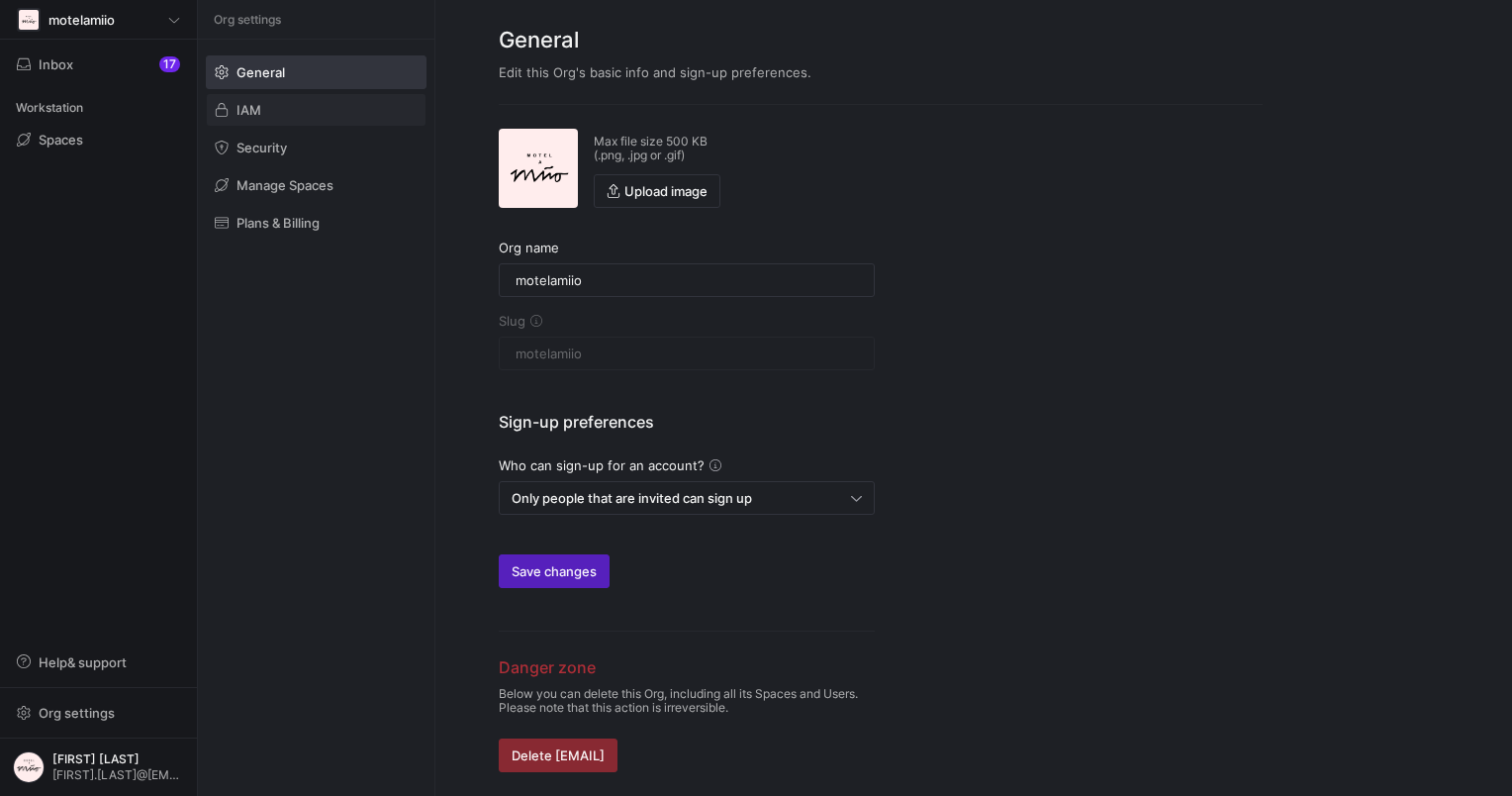 click at bounding box center (316, 110) 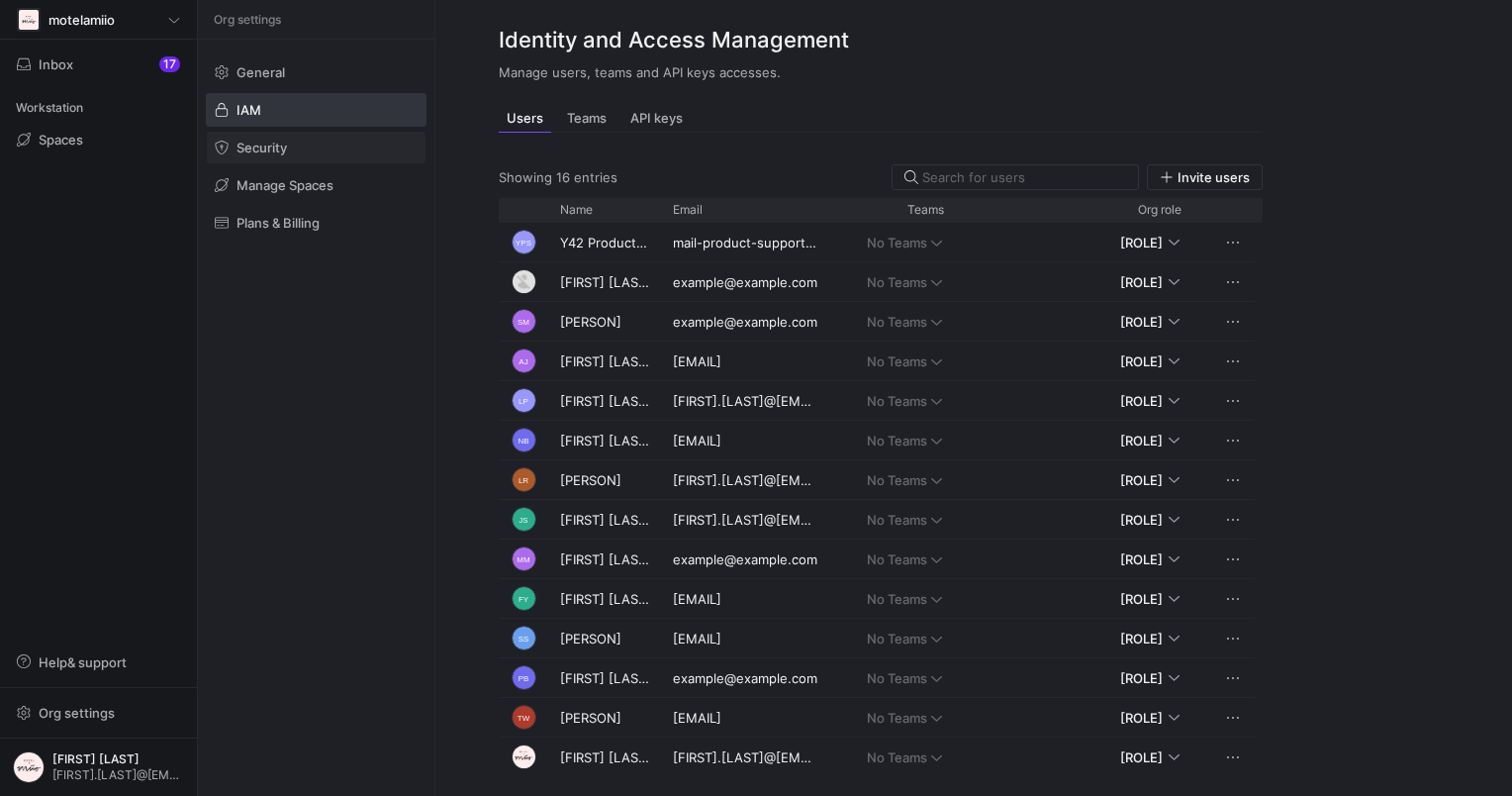 drag, startPoint x: 277, startPoint y: 134, endPoint x: 293, endPoint y: 147, distance: 20.615528 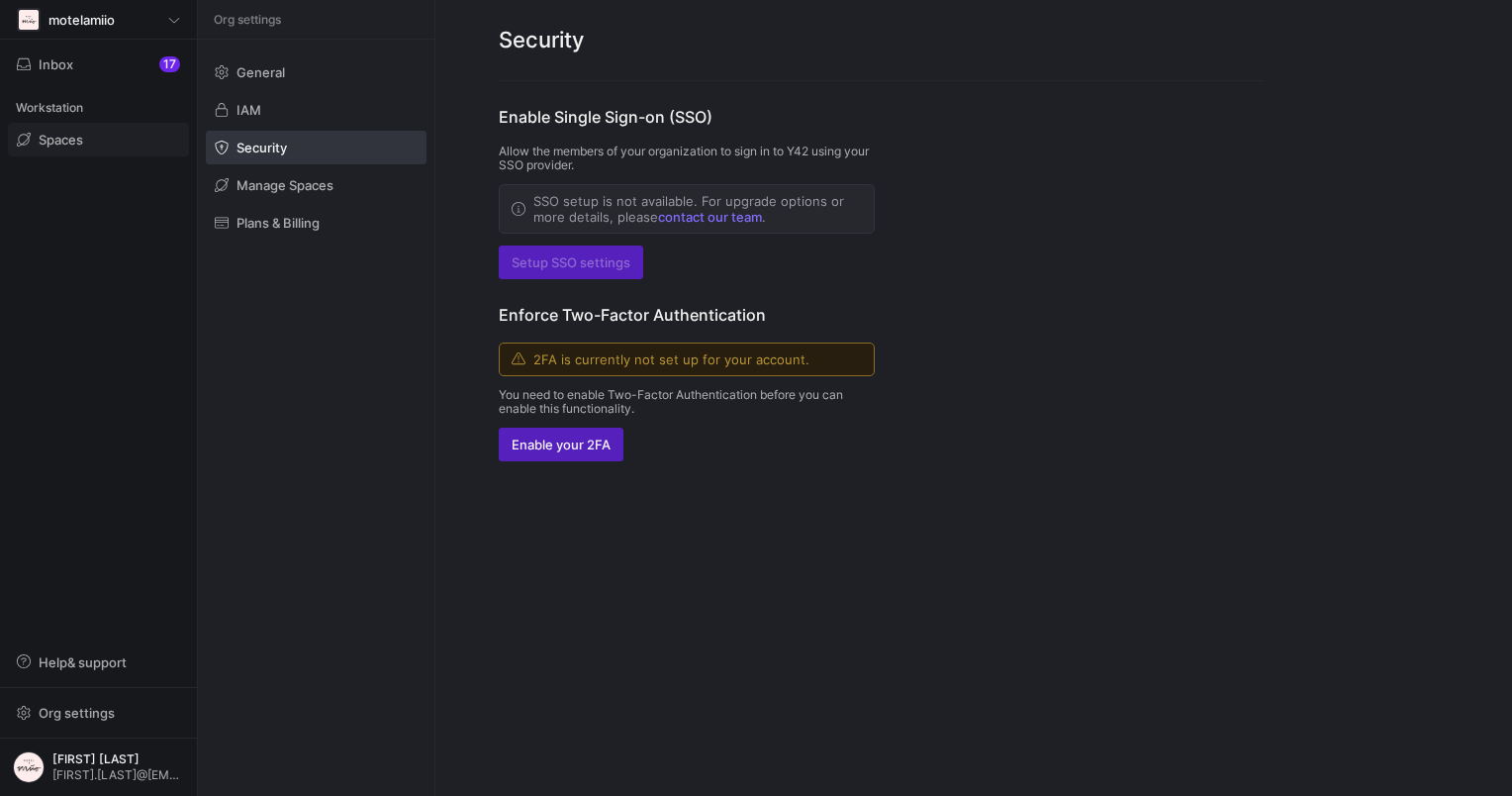 click on "Spaces" at bounding box center [60, 140] 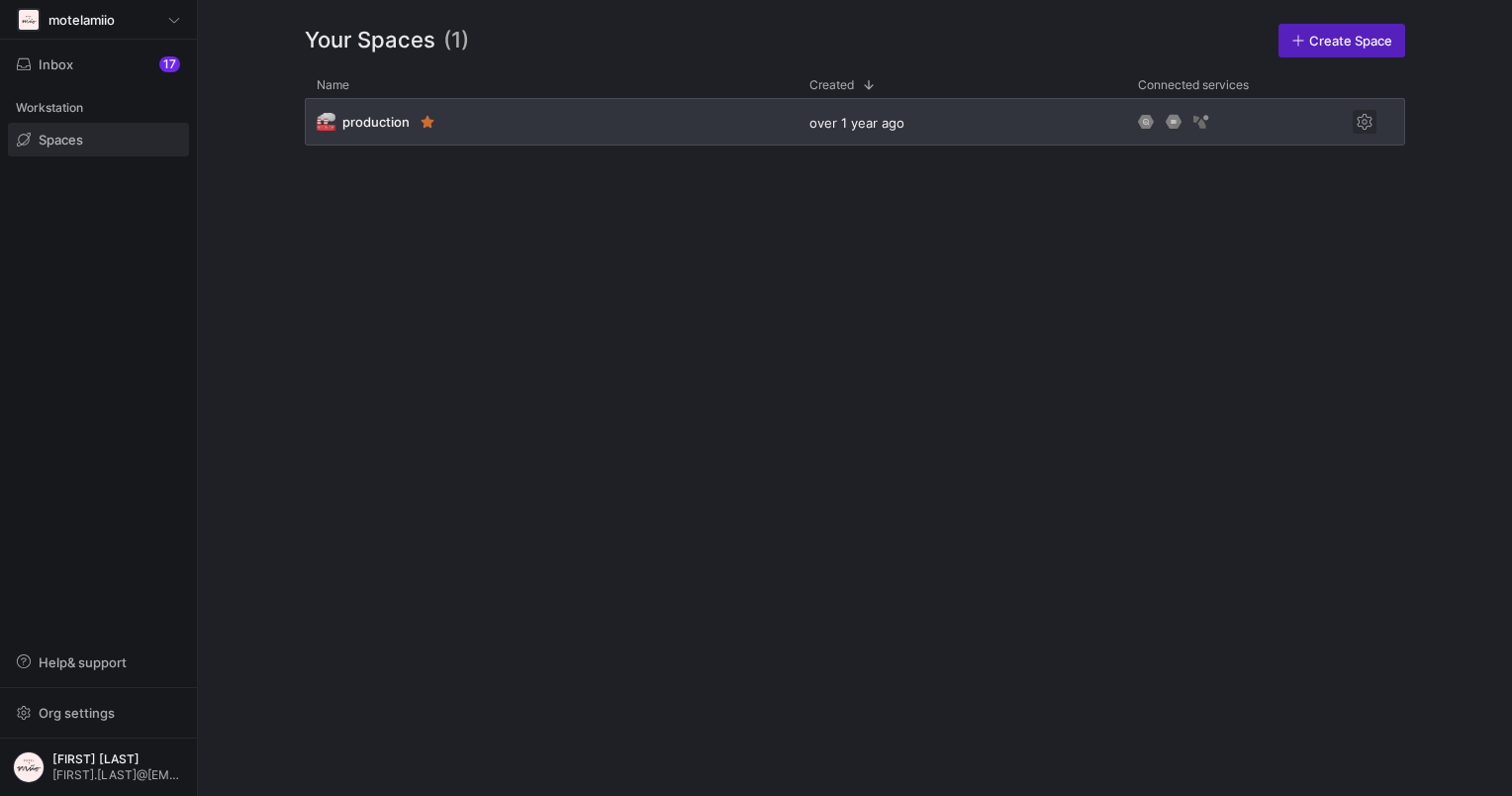 click at bounding box center (1365, 122) 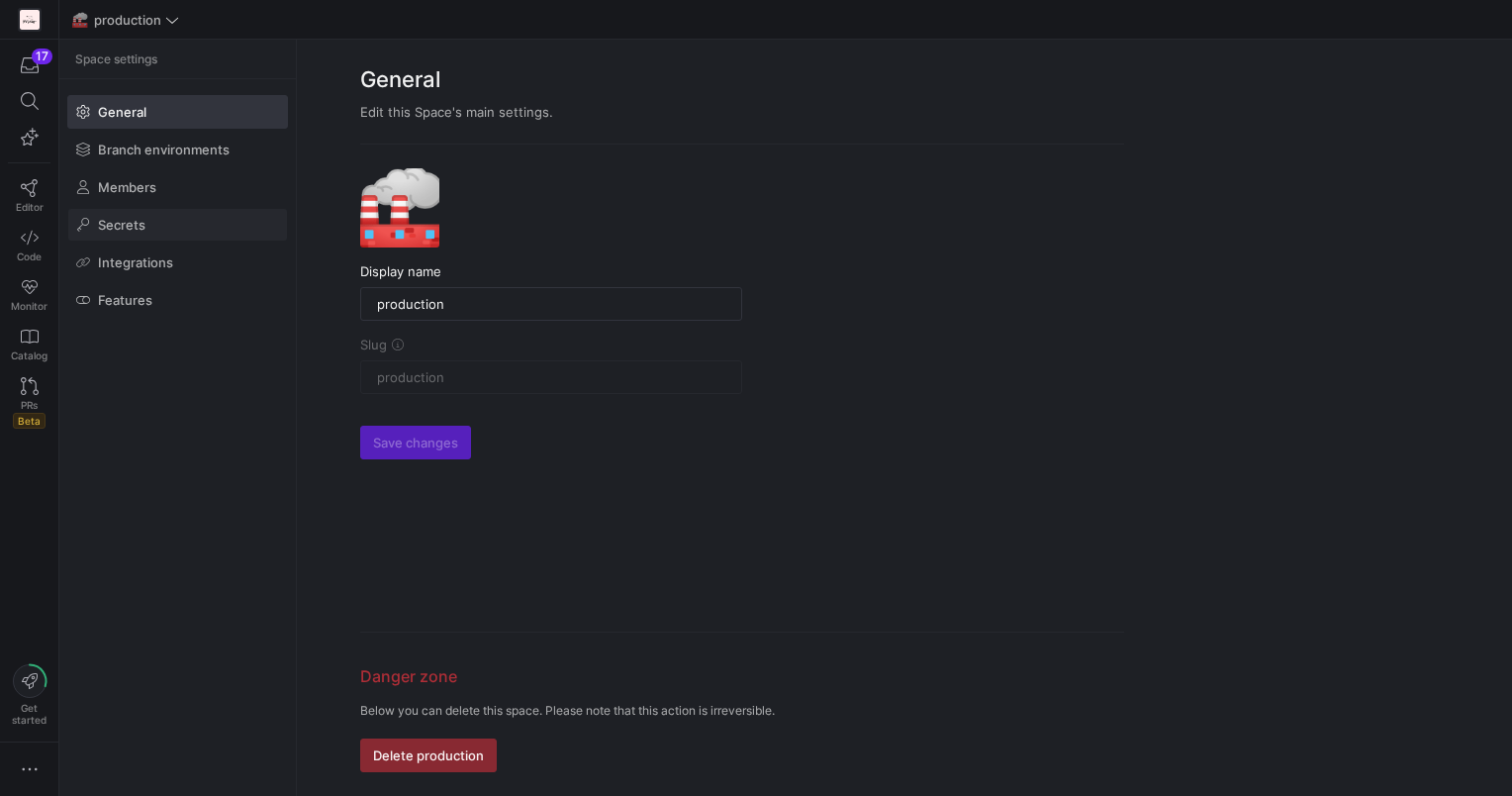 click at bounding box center [177, 225] 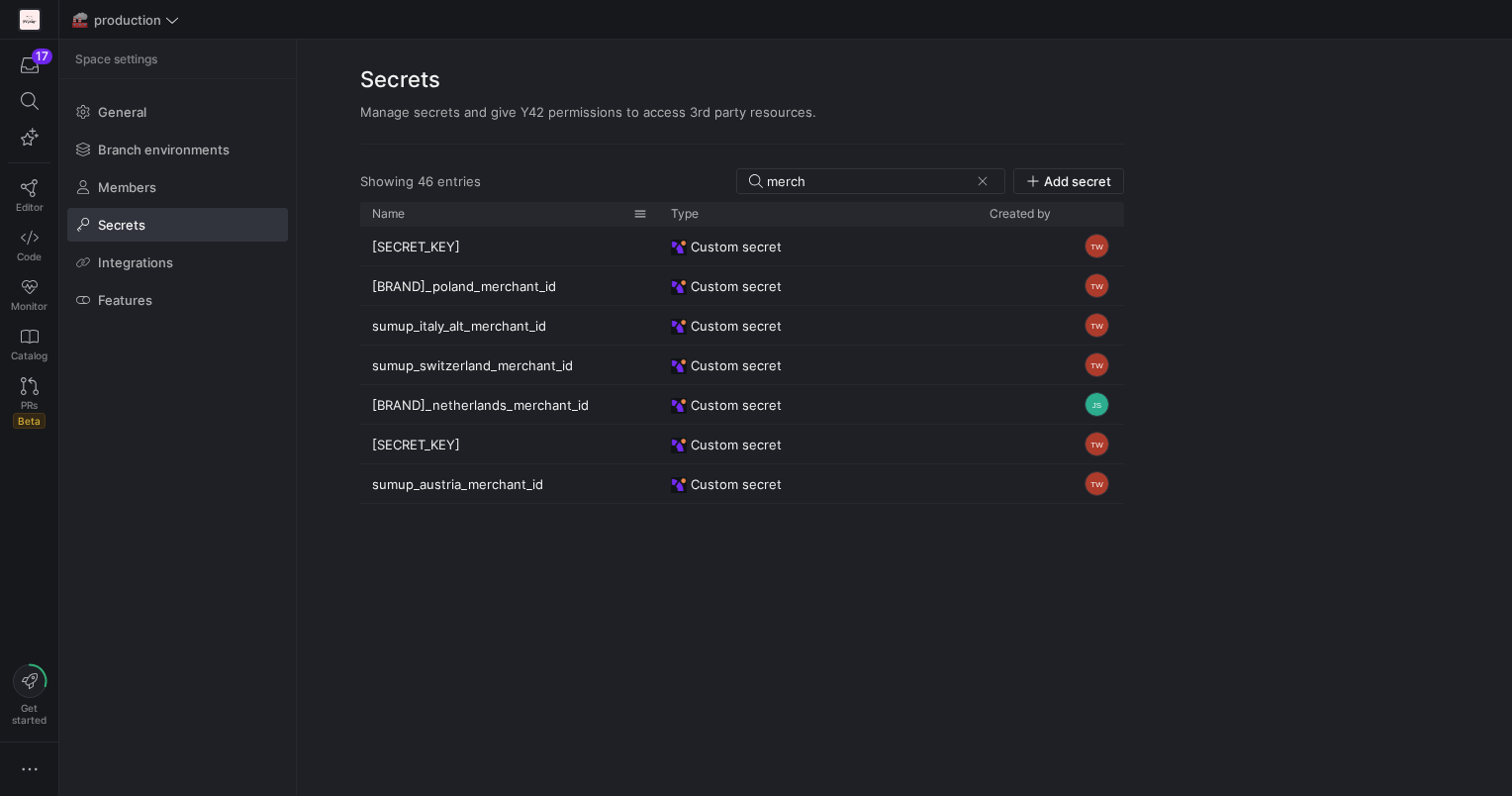 drag, startPoint x: 519, startPoint y: 217, endPoint x: 658, endPoint y: 220, distance: 139.0324 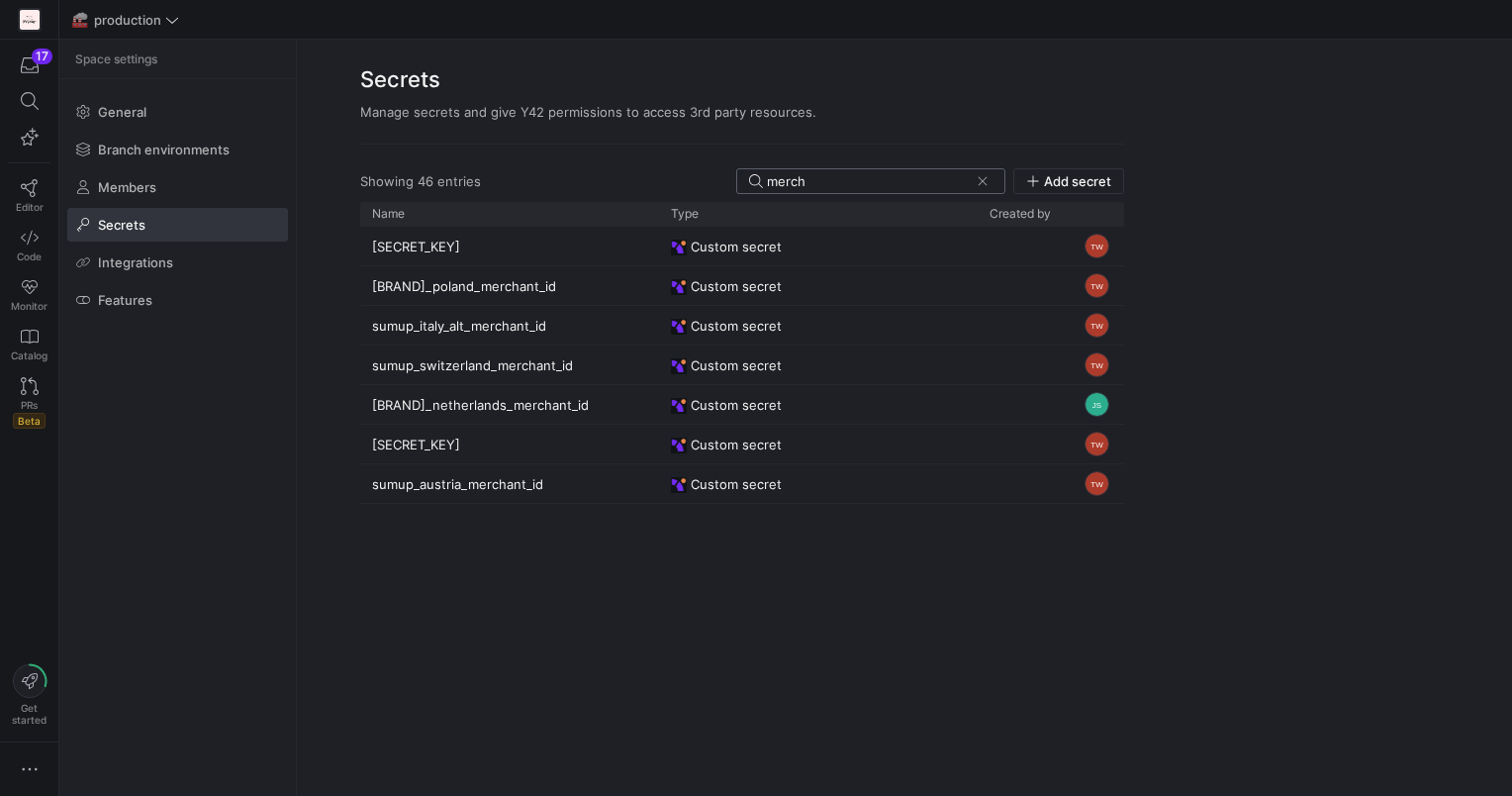 drag, startPoint x: 834, startPoint y: 181, endPoint x: 761, endPoint y: 182, distance: 73.00685 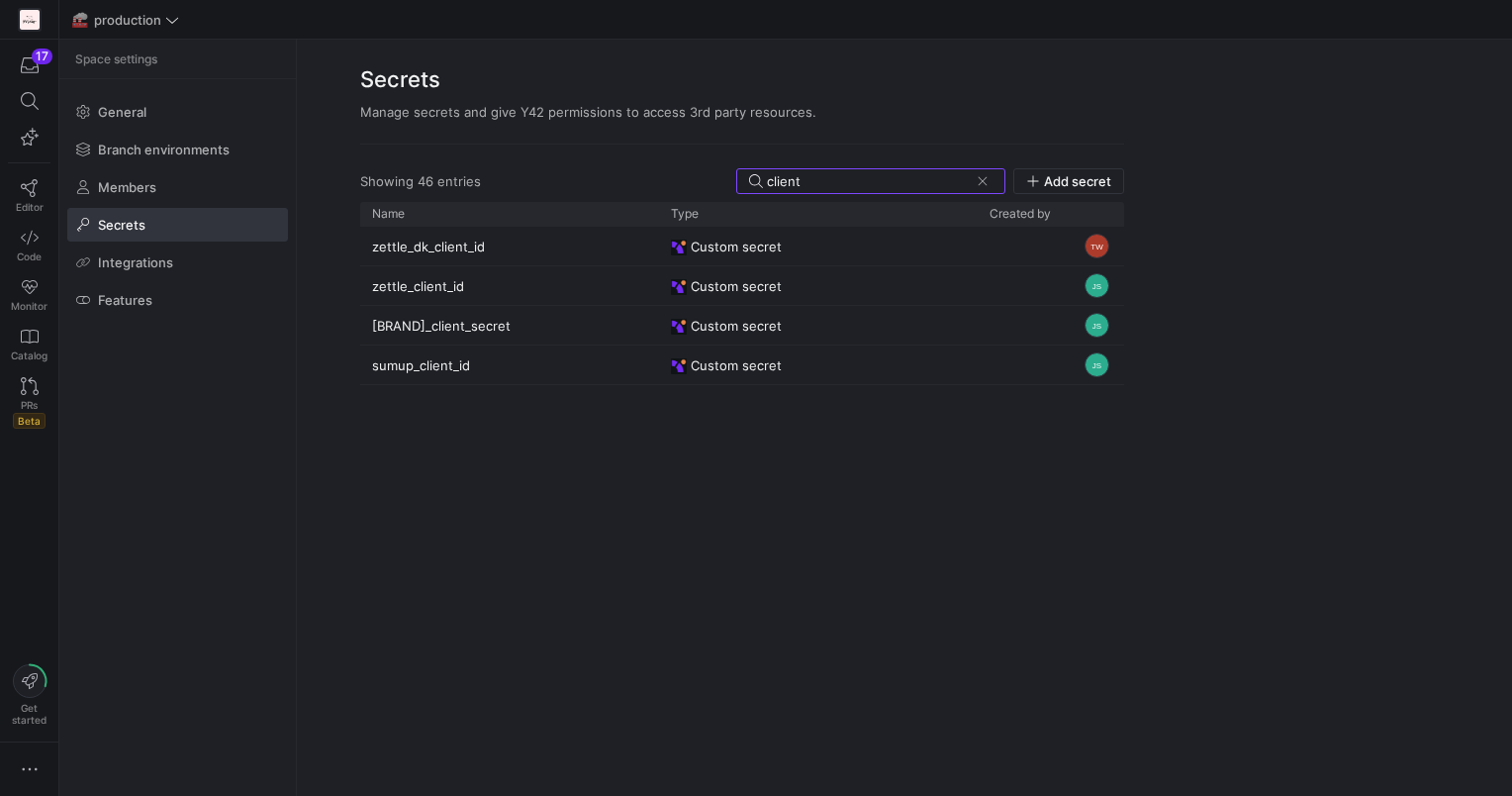 type on "client" 